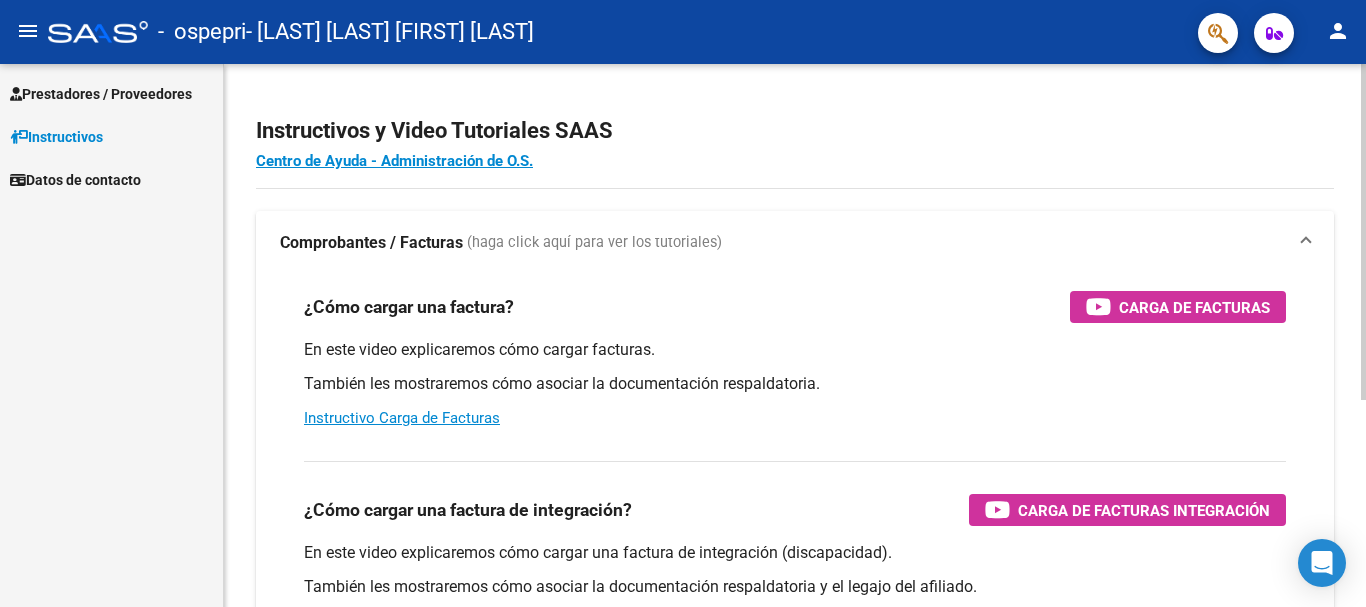 scroll, scrollTop: 0, scrollLeft: 0, axis: both 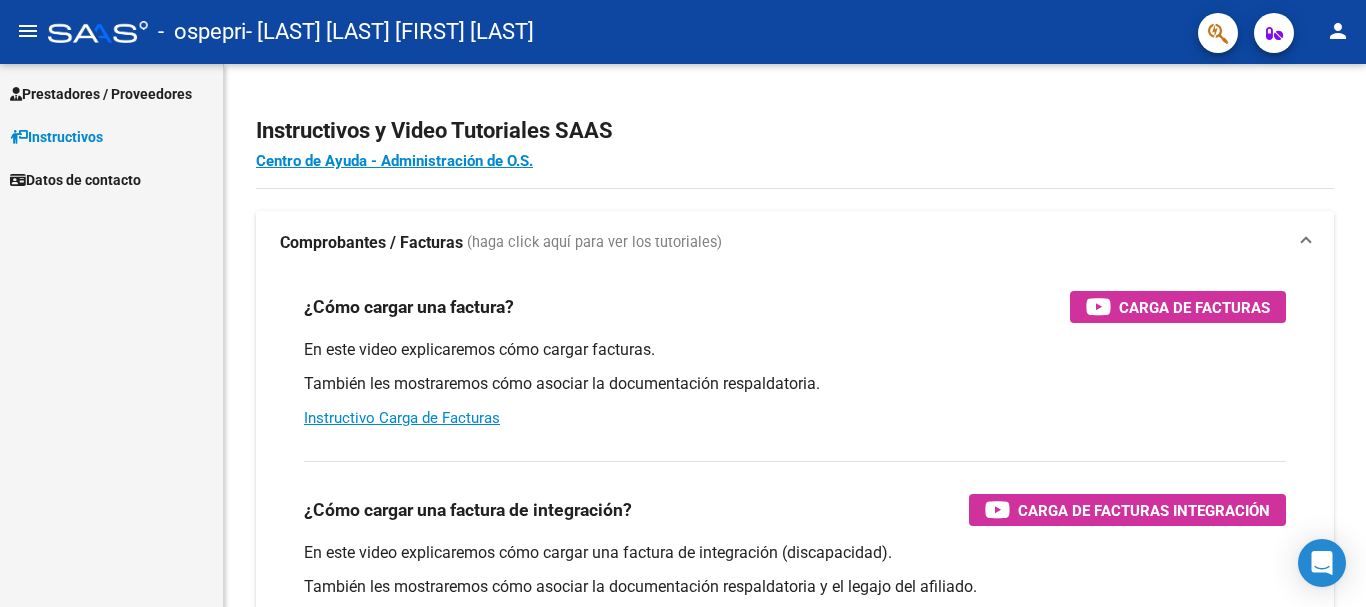 click on "Prestadores / Proveedores" at bounding box center (101, 94) 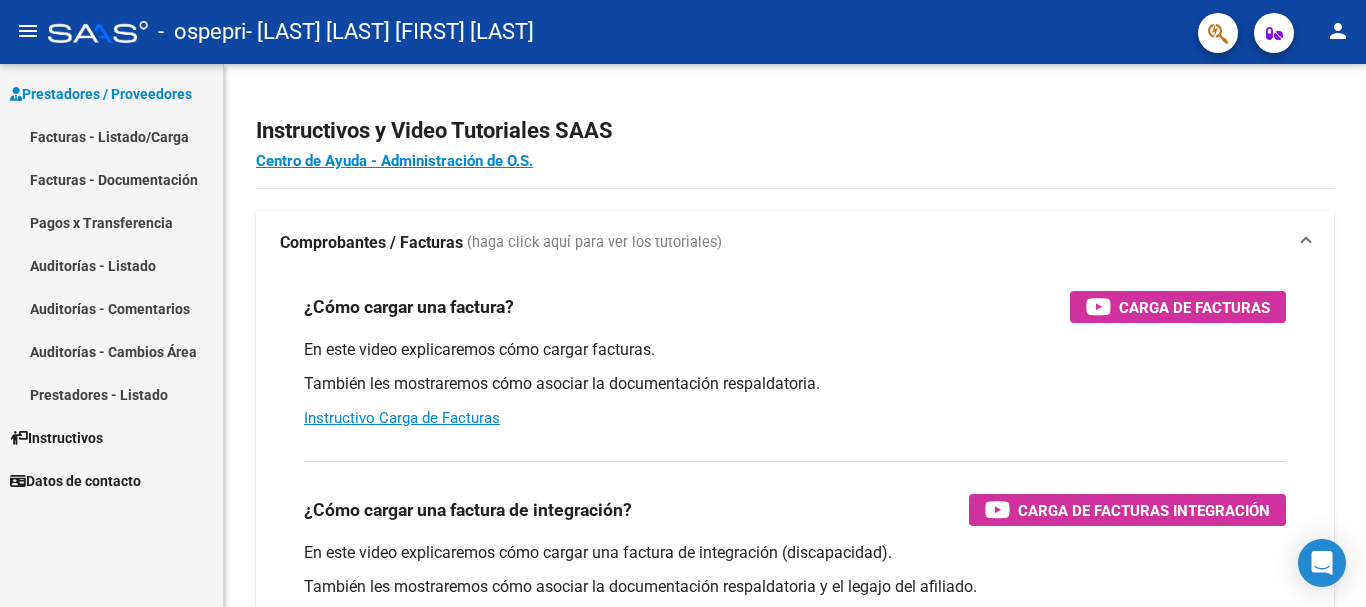 click on "Facturas - Documentación" at bounding box center (111, 179) 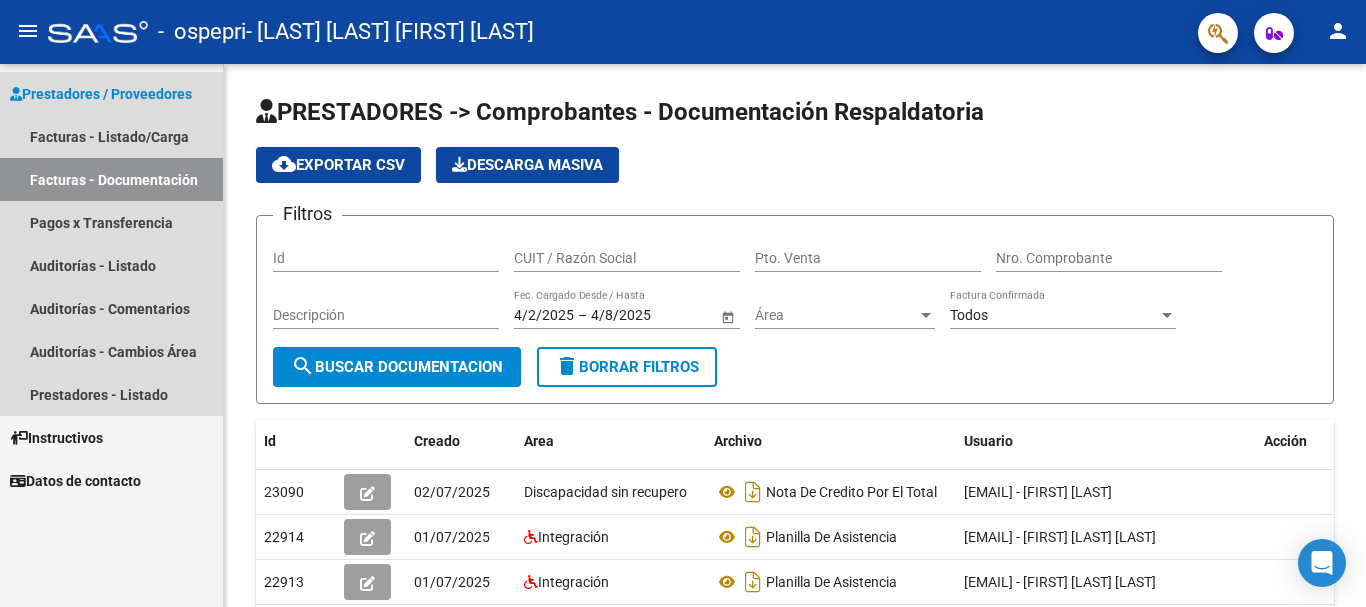 click on "Prestadores / Proveedores" at bounding box center [101, 94] 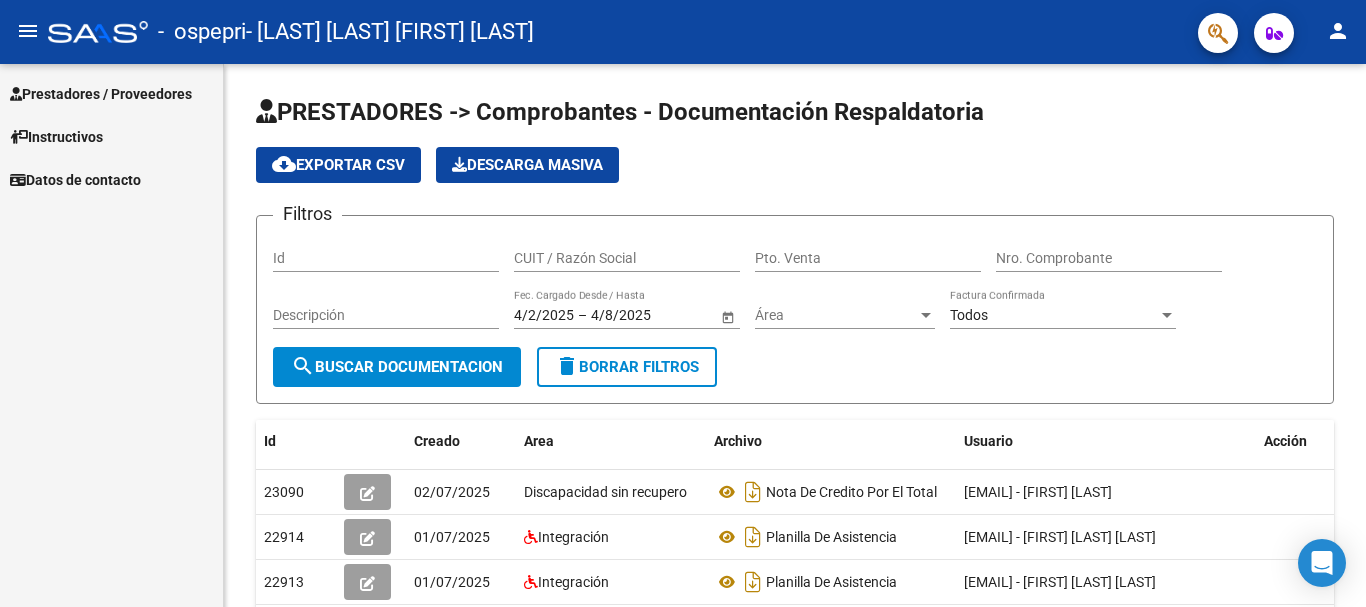click on "Prestadores / Proveedores" at bounding box center (111, 93) 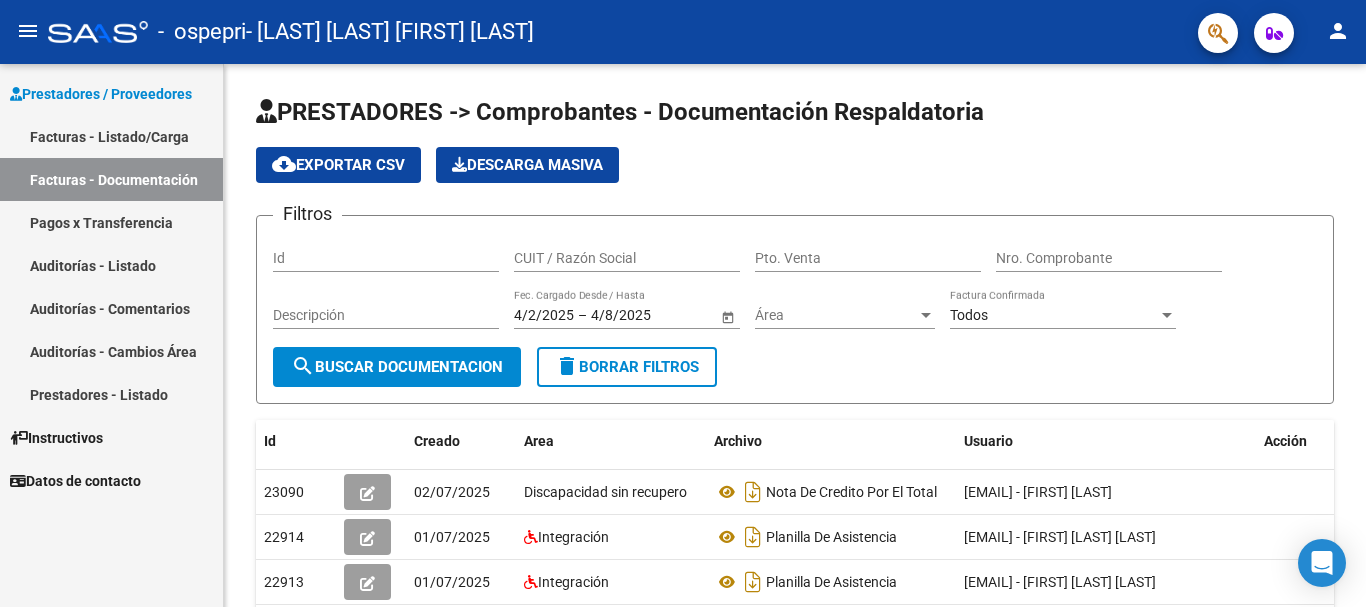 click on "Facturas - Documentación" at bounding box center (111, 179) 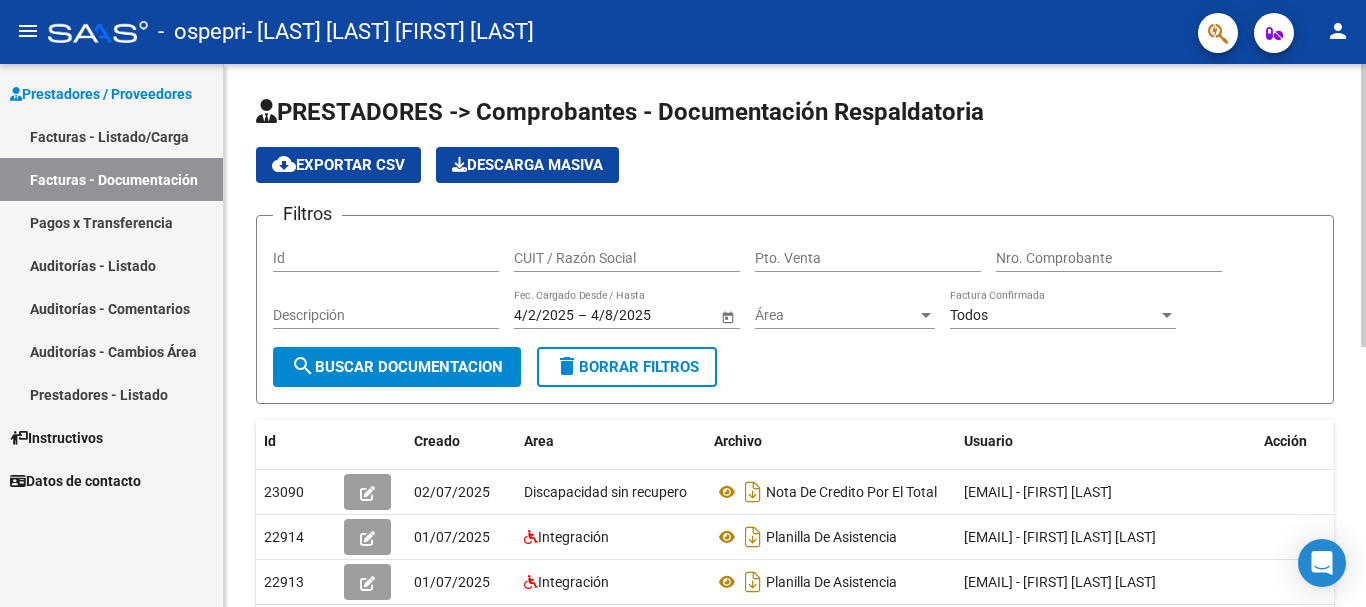 scroll, scrollTop: 200, scrollLeft: 0, axis: vertical 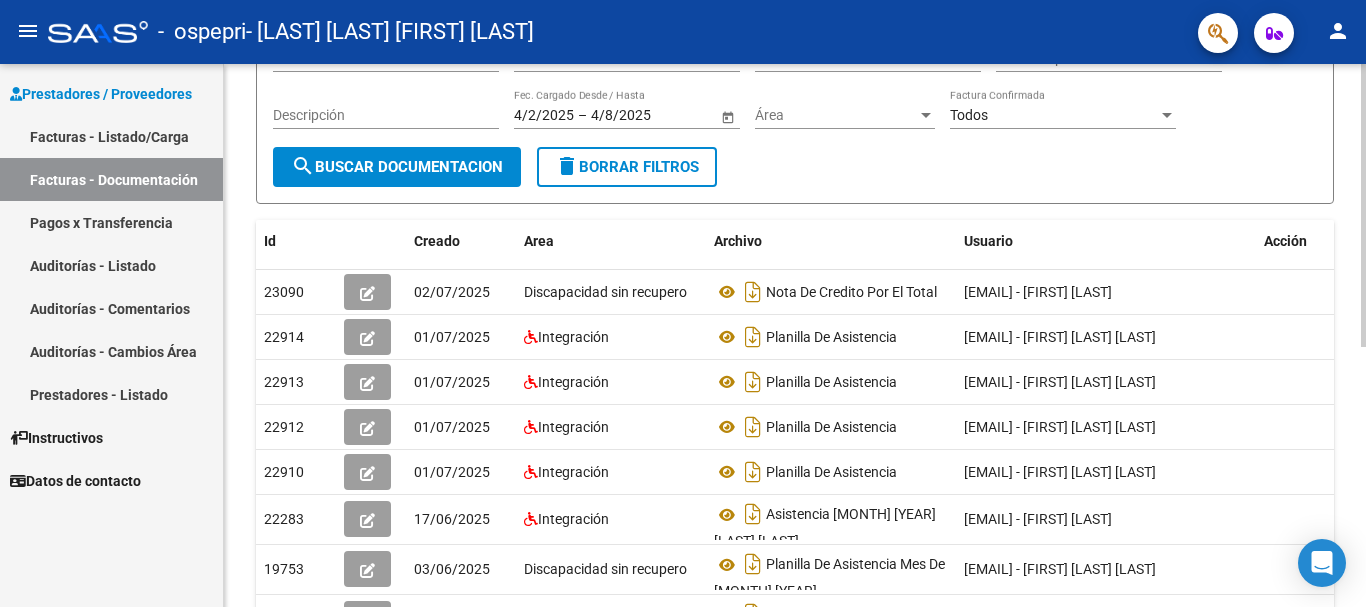 click on "search  Buscar Documentacion" 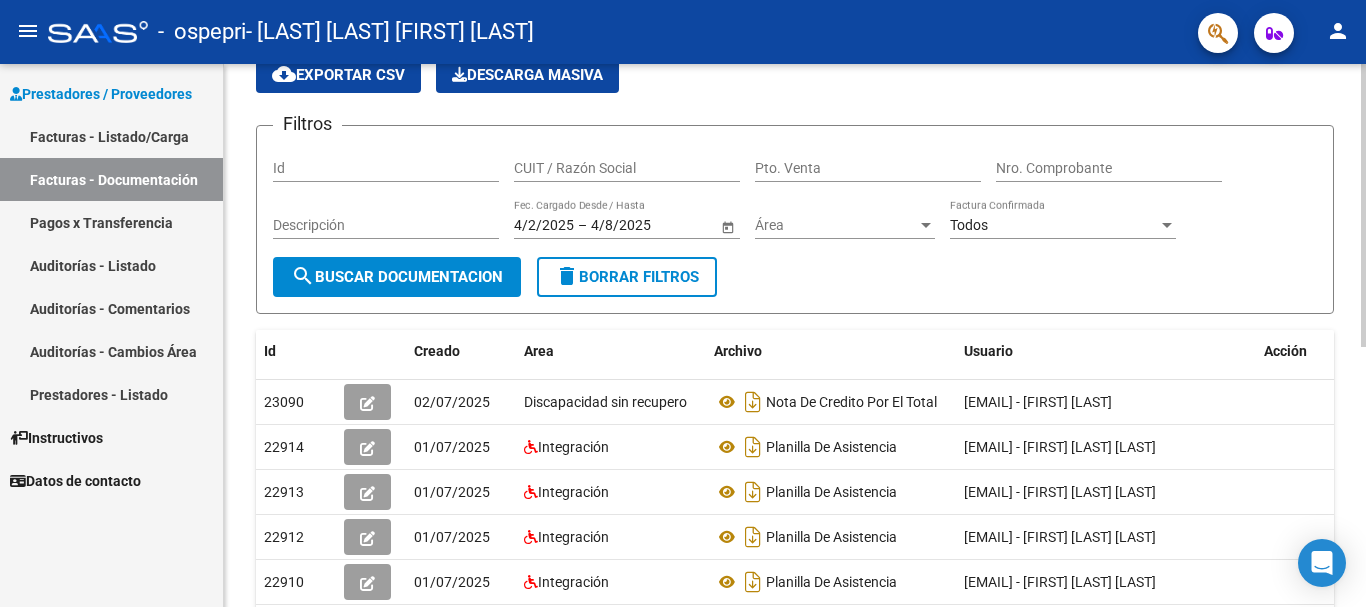 scroll, scrollTop: 0, scrollLeft: 0, axis: both 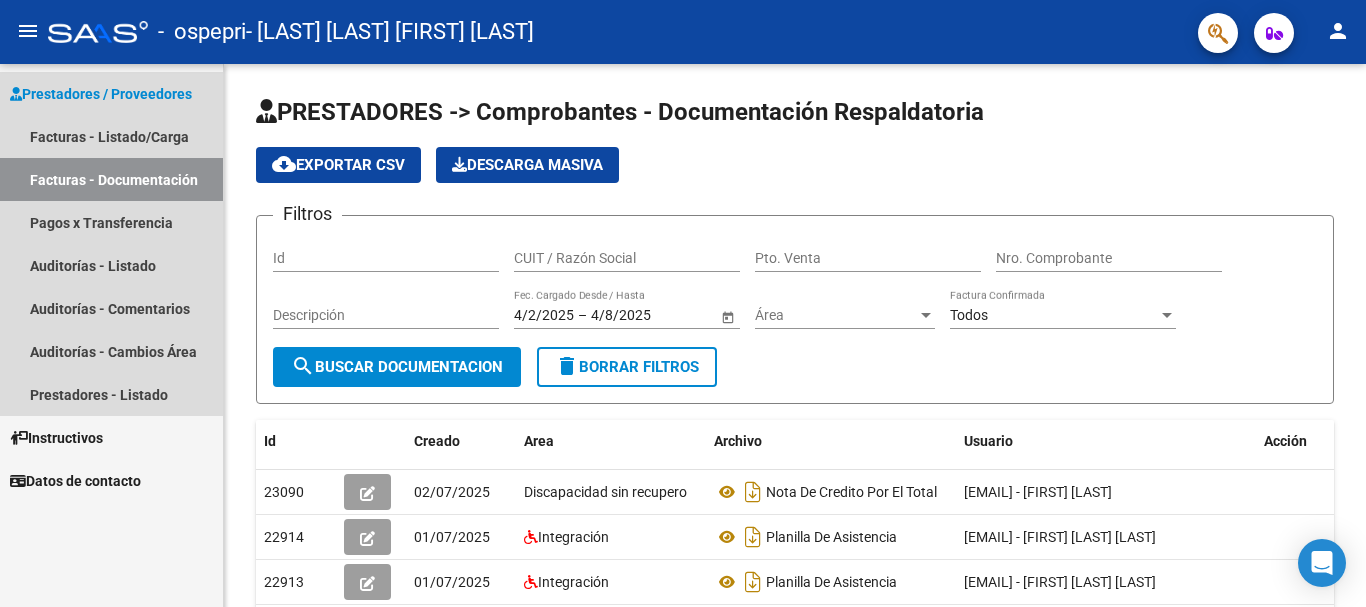 click on "Prestadores / Proveedores" at bounding box center (101, 94) 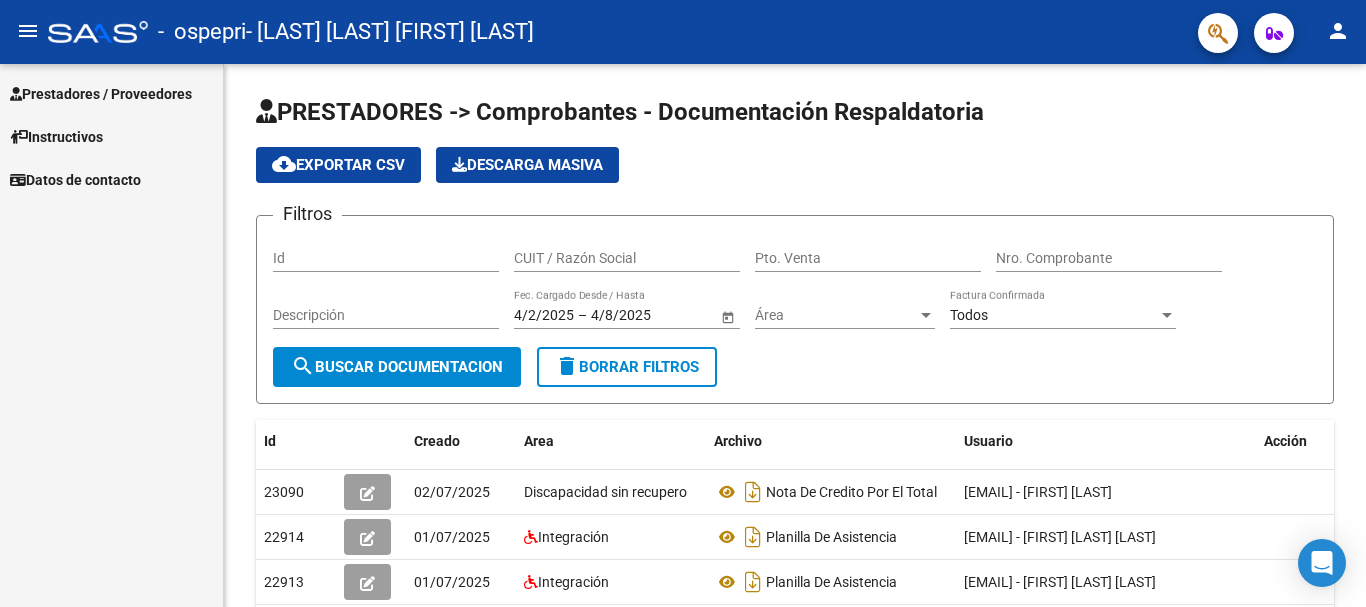 click on "Prestadores / Proveedores" at bounding box center [101, 94] 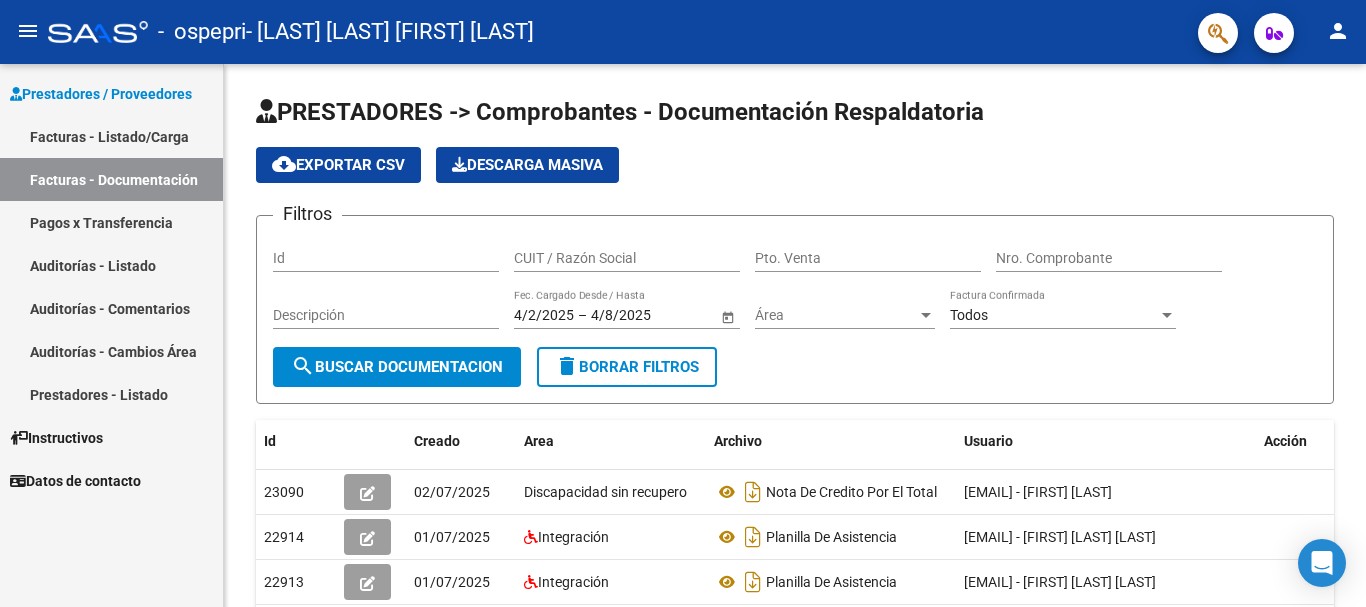 click on "Facturas - Listado/Carga" at bounding box center [111, 136] 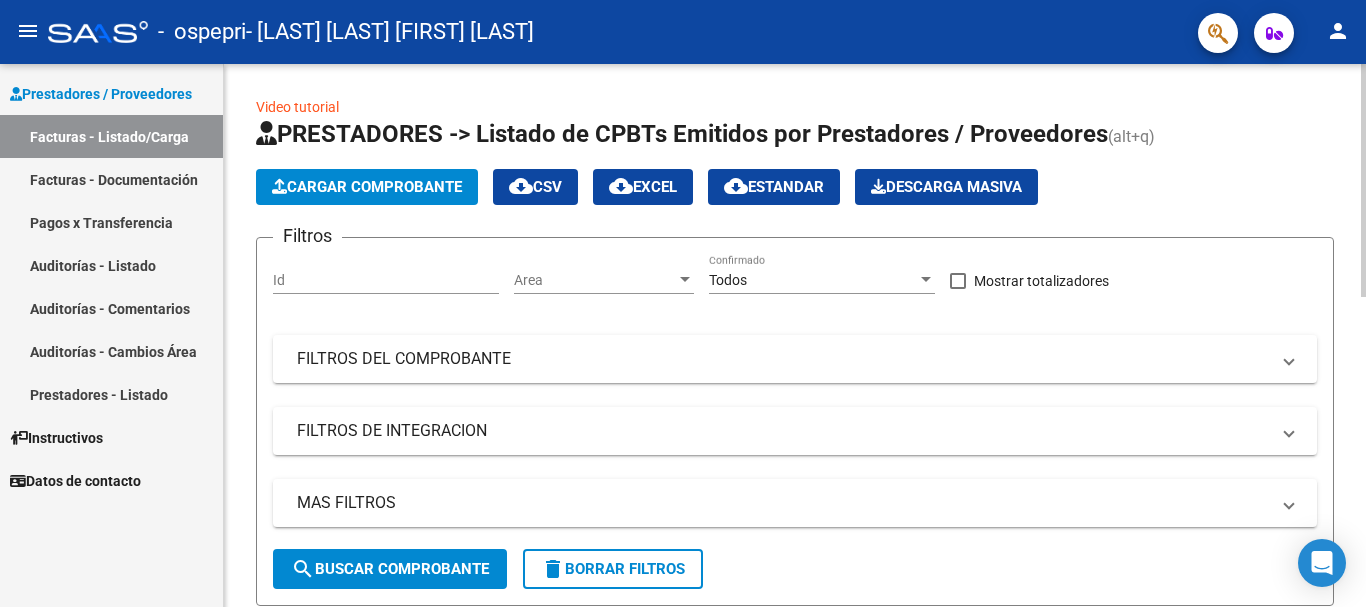 click on "Cargar Comprobante" 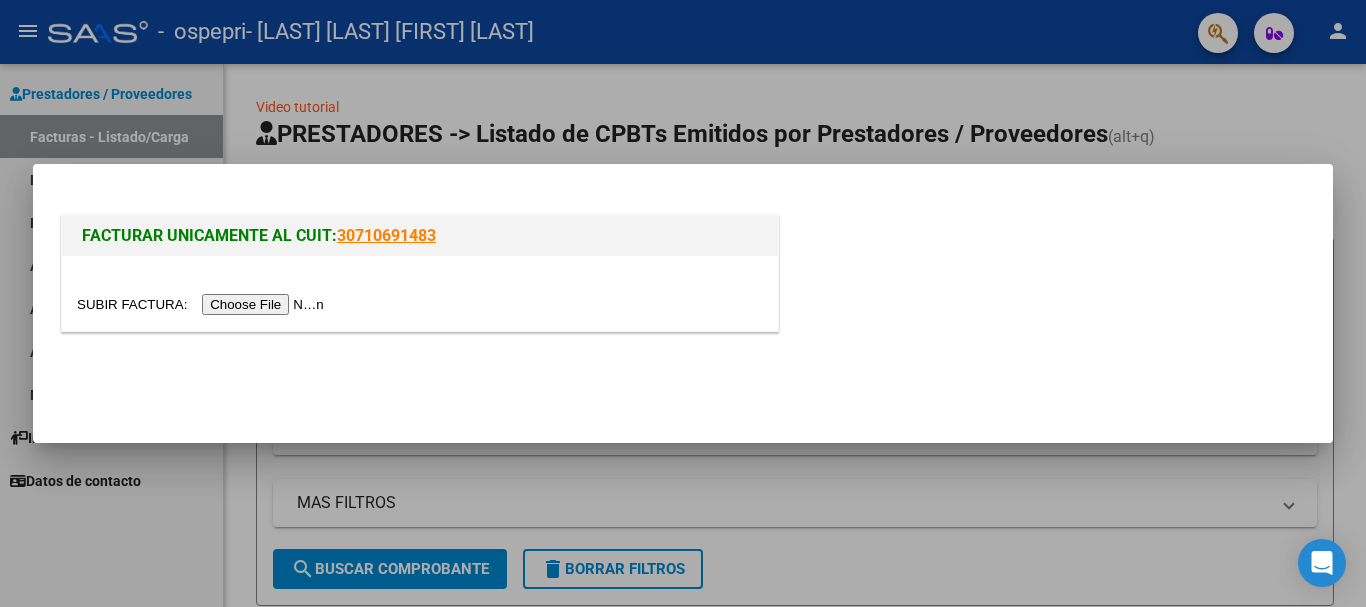 click at bounding box center (203, 304) 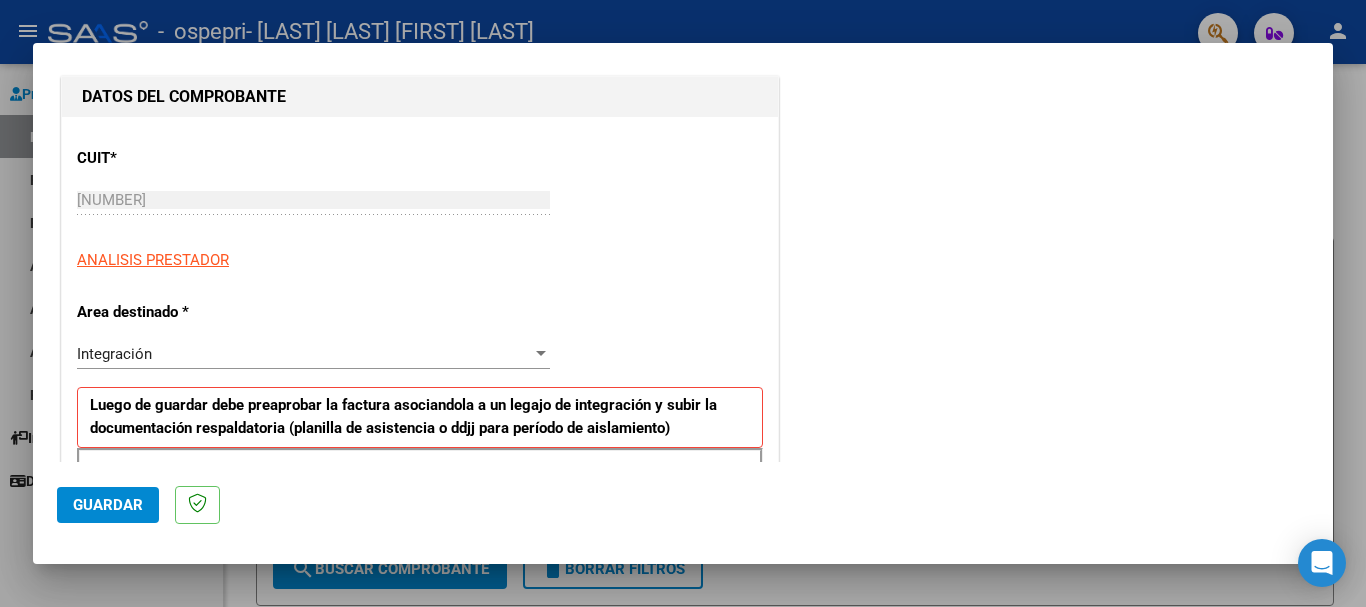 scroll, scrollTop: 300, scrollLeft: 0, axis: vertical 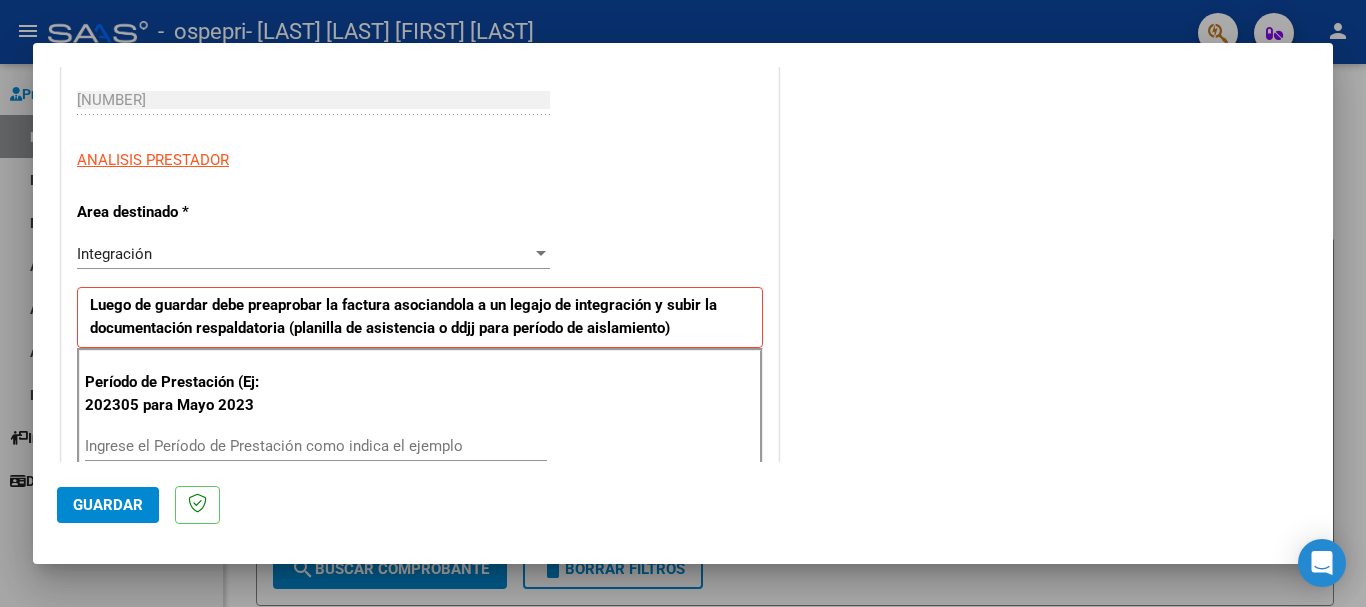 click on "Ingrese el Período de Prestación como indica el ejemplo" at bounding box center (316, 446) 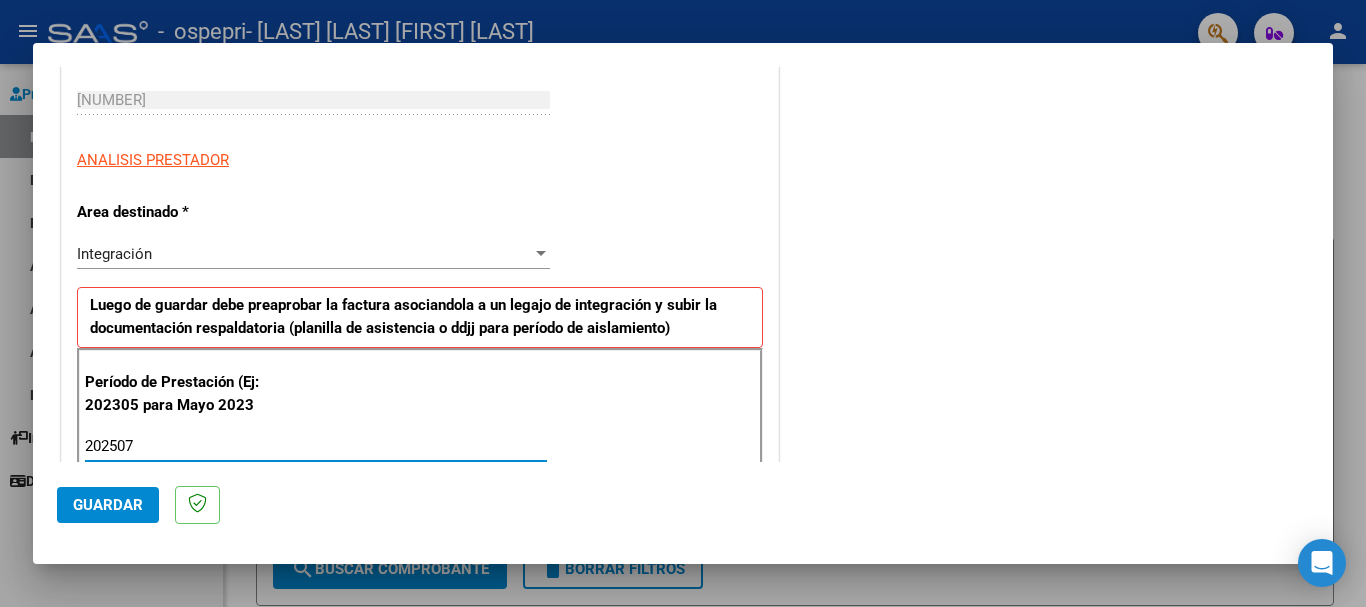 type on "202507" 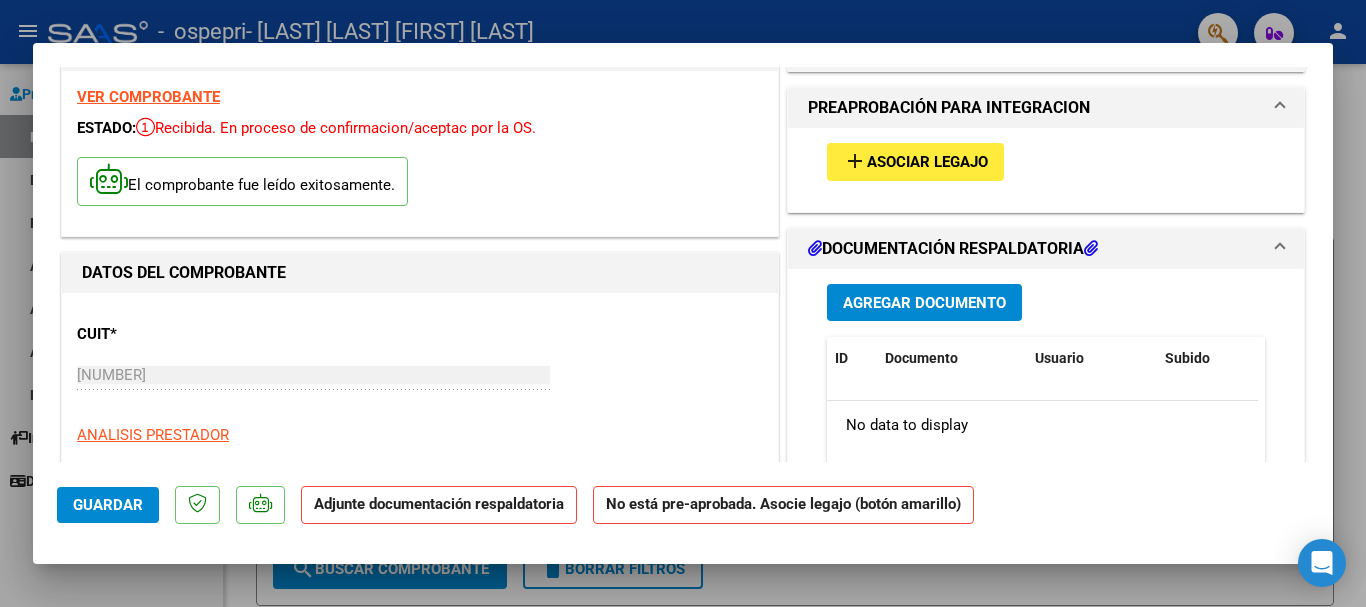 scroll, scrollTop: 0, scrollLeft: 0, axis: both 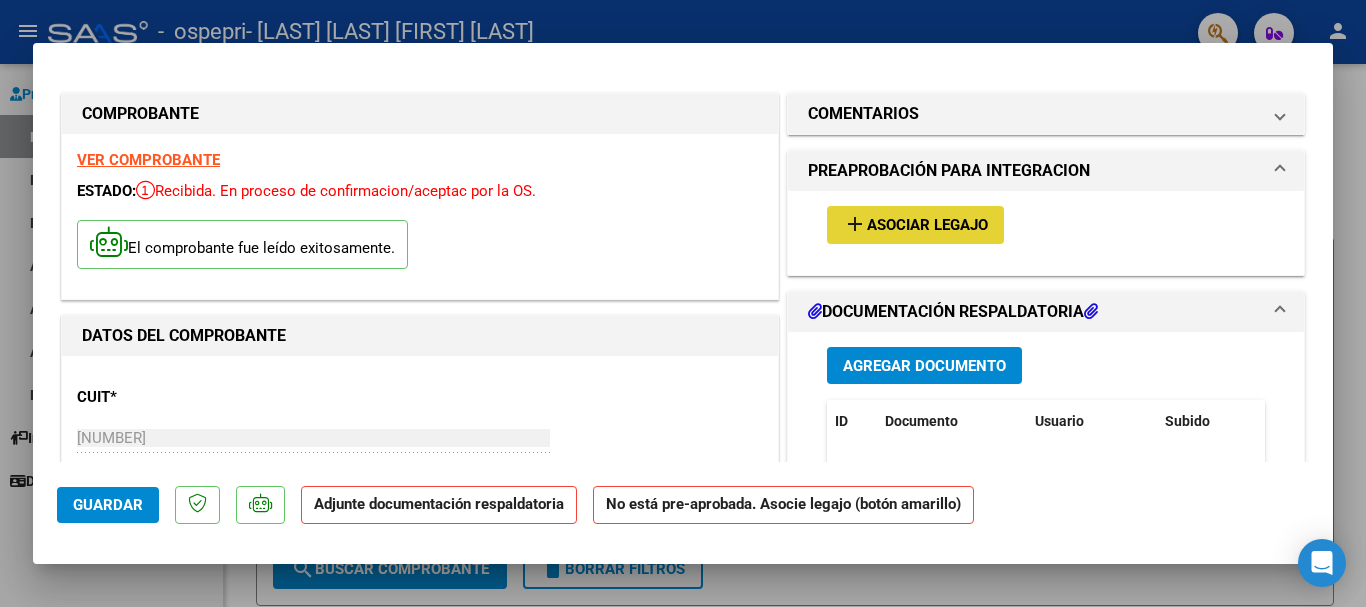 click on "Asociar Legajo" at bounding box center (927, 226) 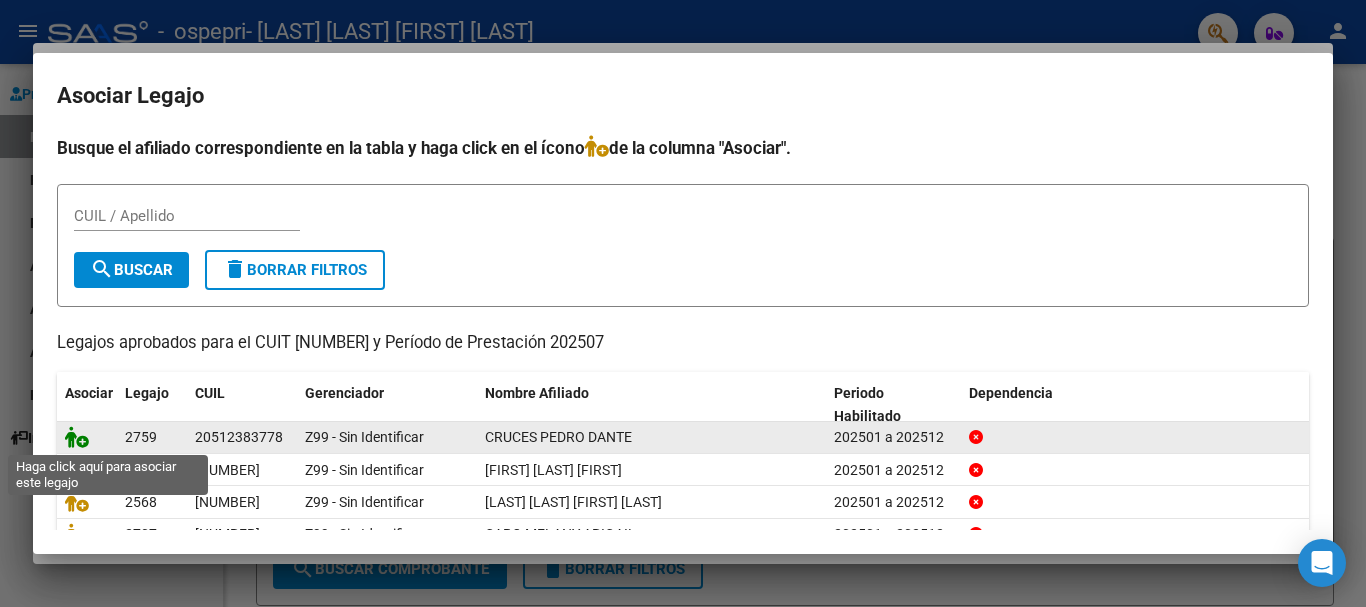 click 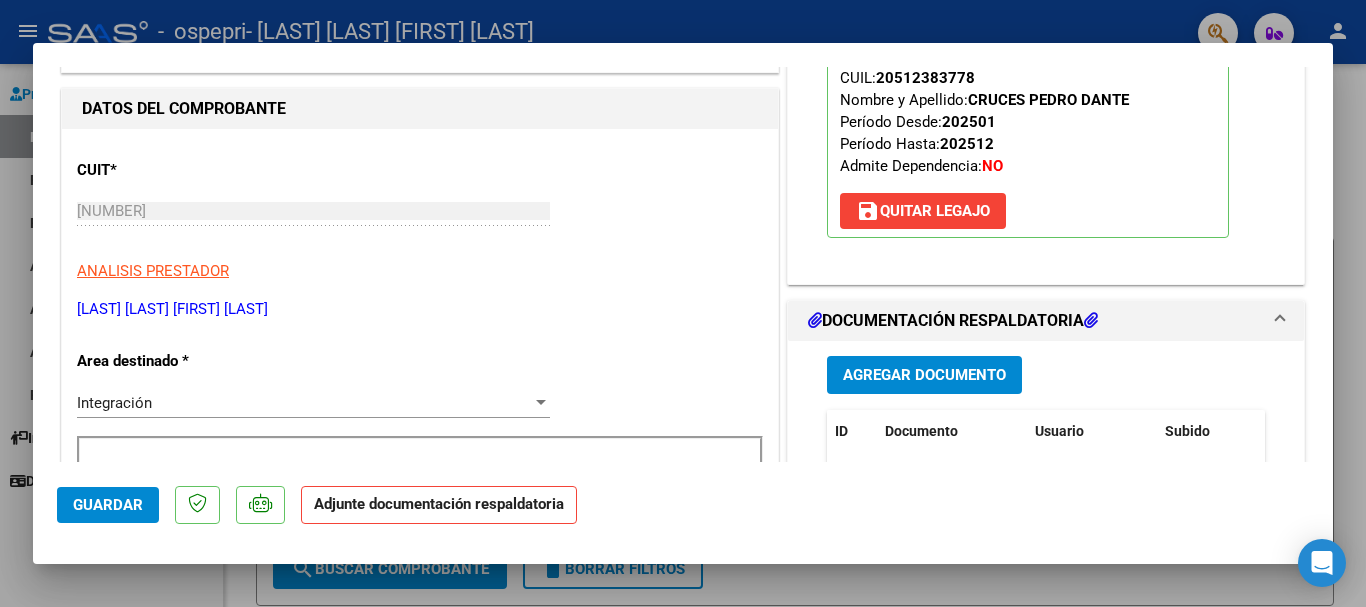 scroll, scrollTop: 400, scrollLeft: 0, axis: vertical 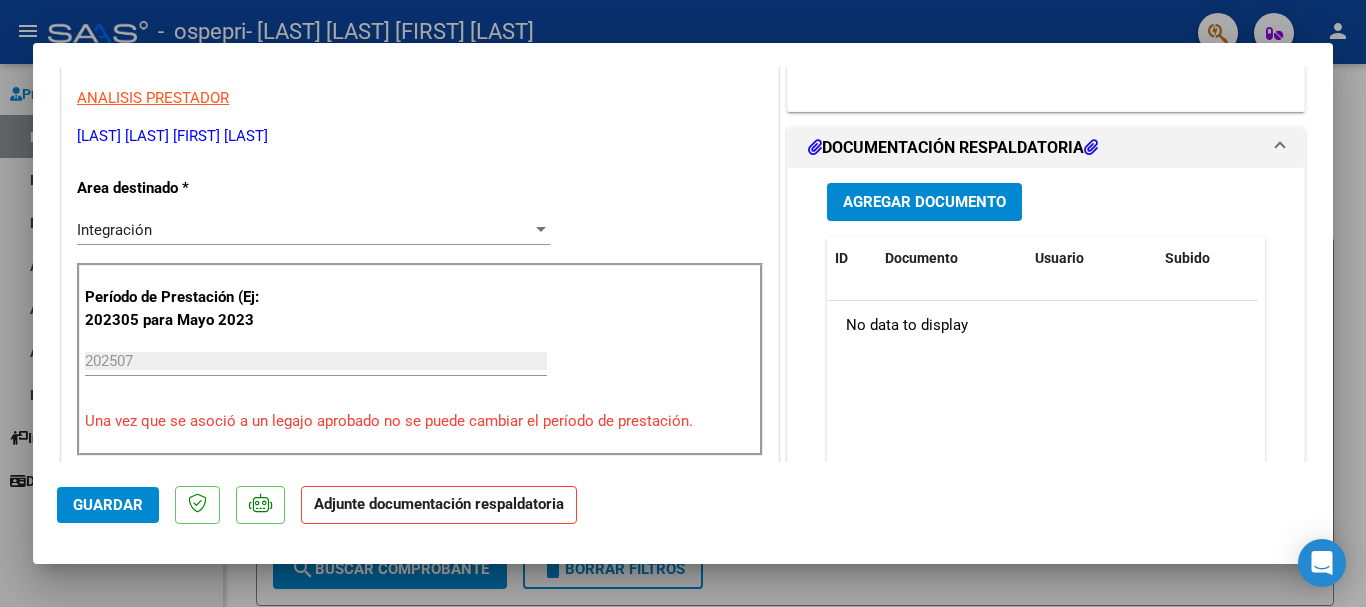 click on "Agregar Documento" at bounding box center [924, 203] 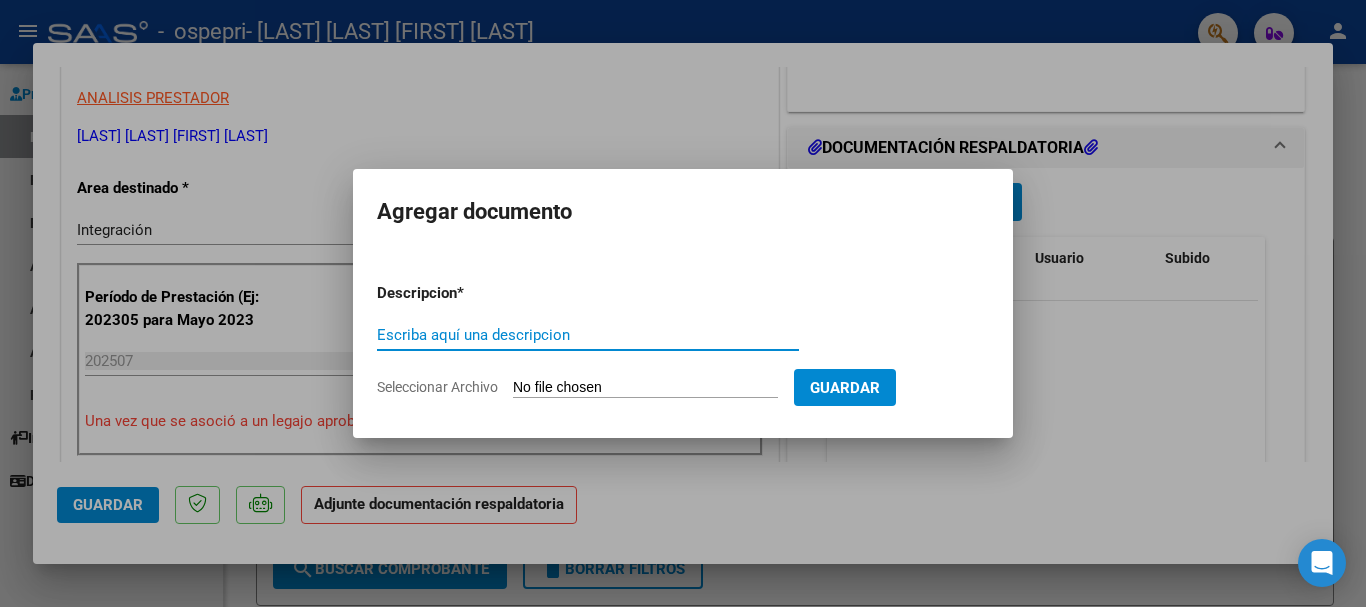 click on "Escriba aquí una descripcion" at bounding box center [588, 335] 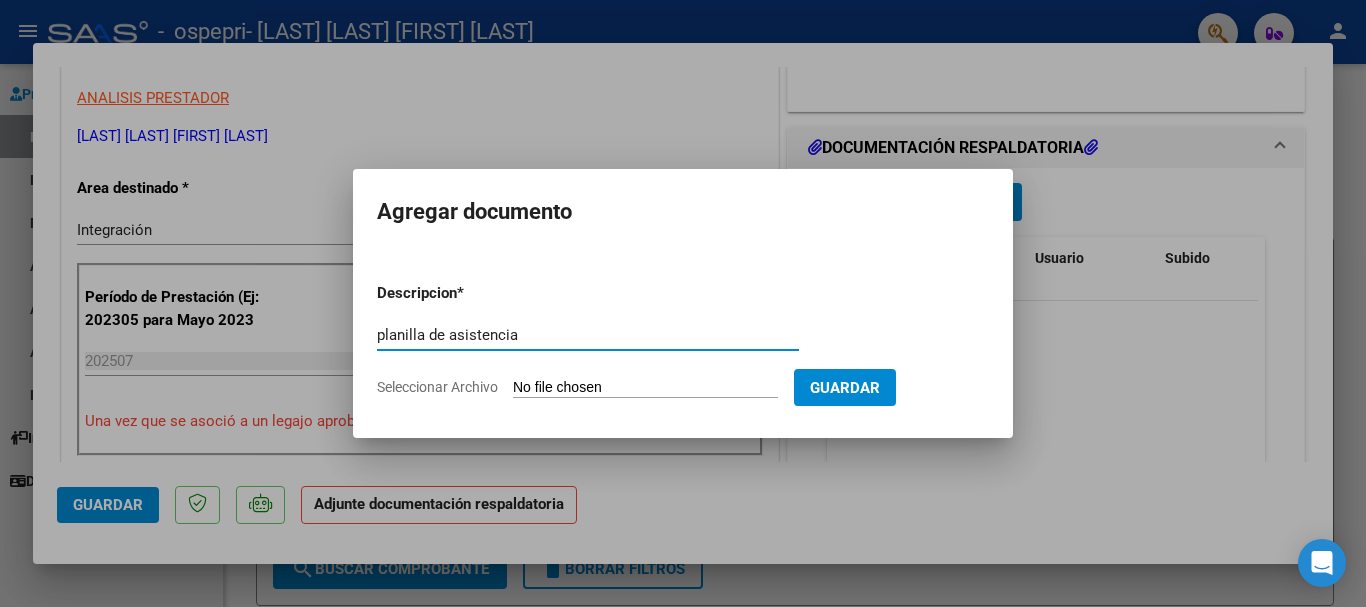 type on "planilla de asistencia" 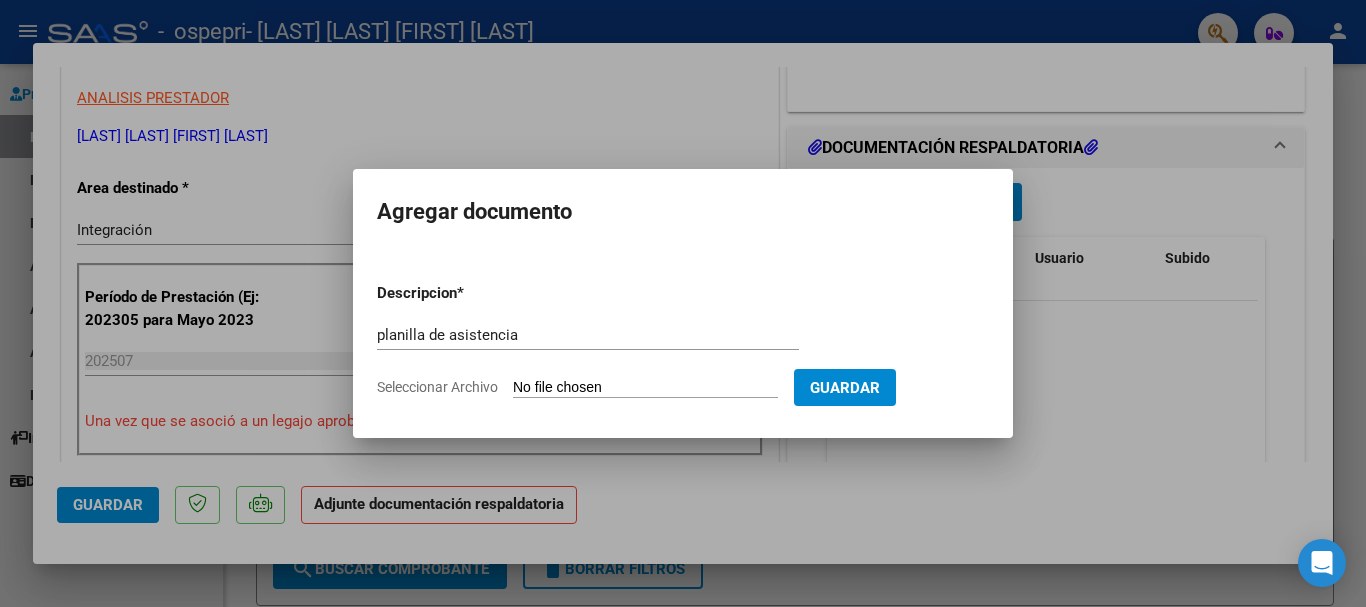 type on "C:\fakepath\PLANILLA DE ASISTENCIA [FIRST] [LAST] [MONTH] [YEAR].pdf" 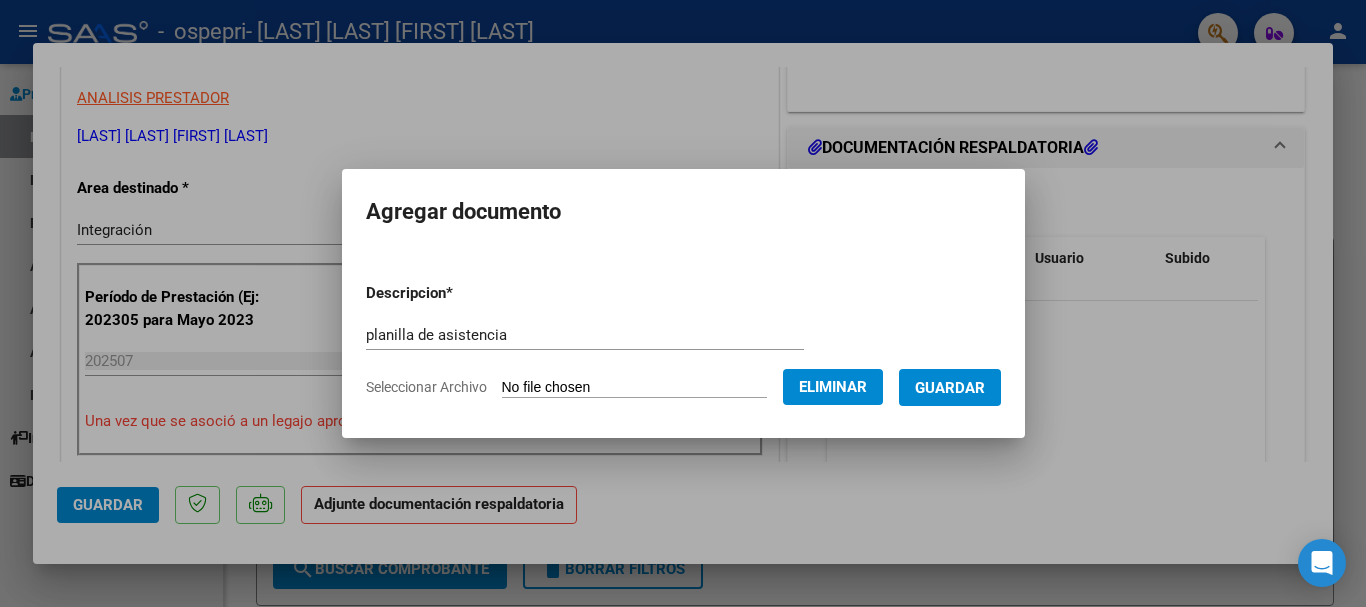 click on "Guardar" at bounding box center [950, 388] 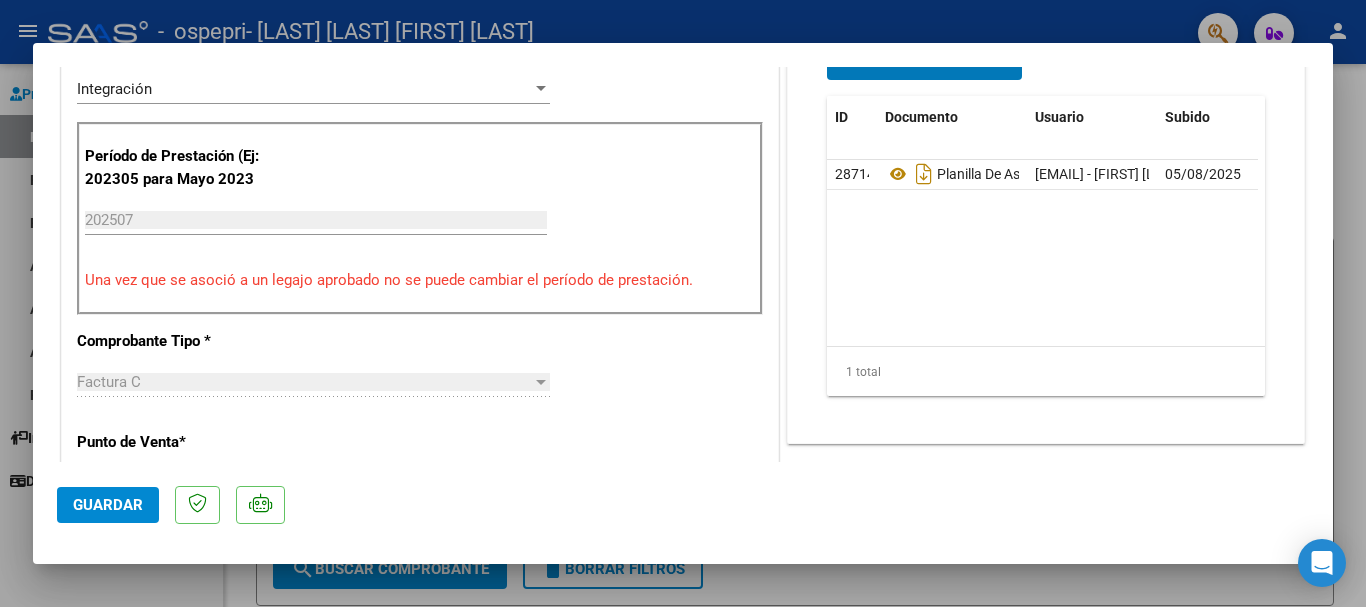 scroll, scrollTop: 395, scrollLeft: 0, axis: vertical 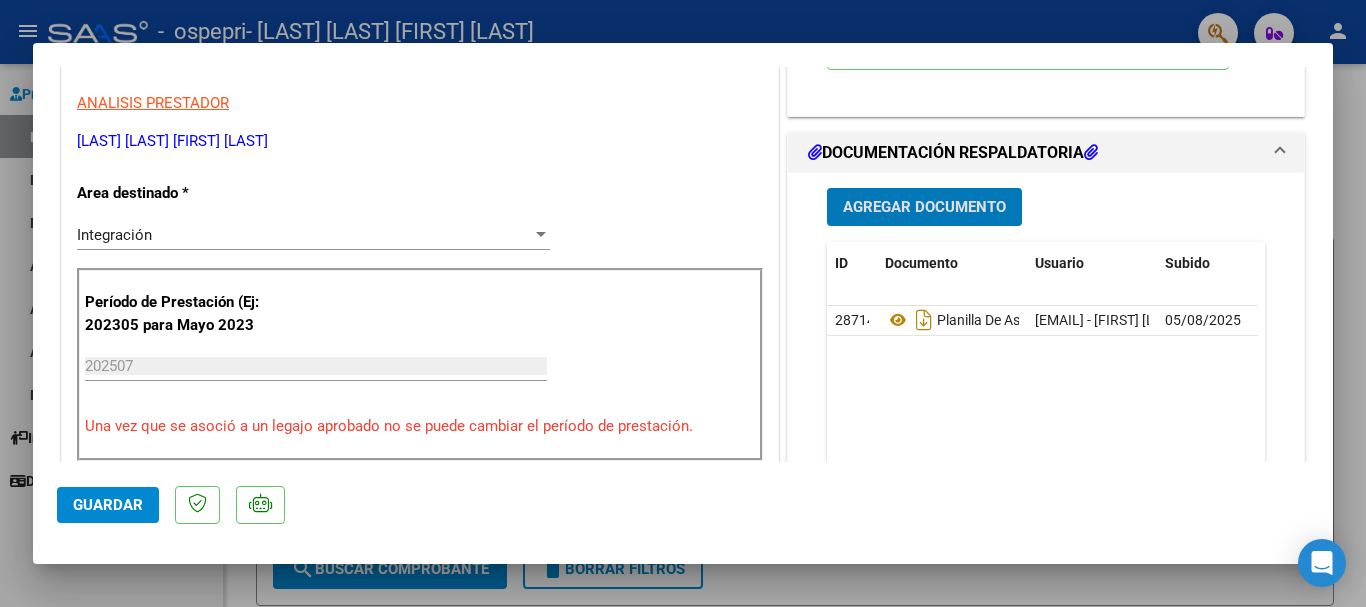click on "Guardar" 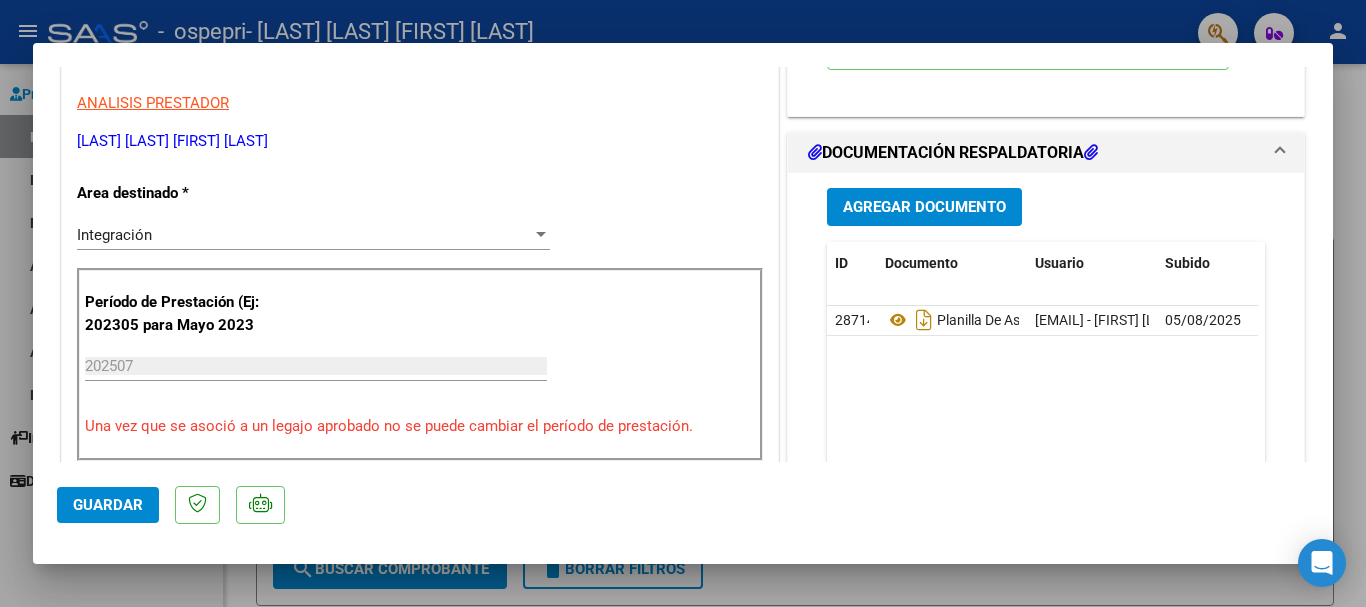 click at bounding box center (683, 303) 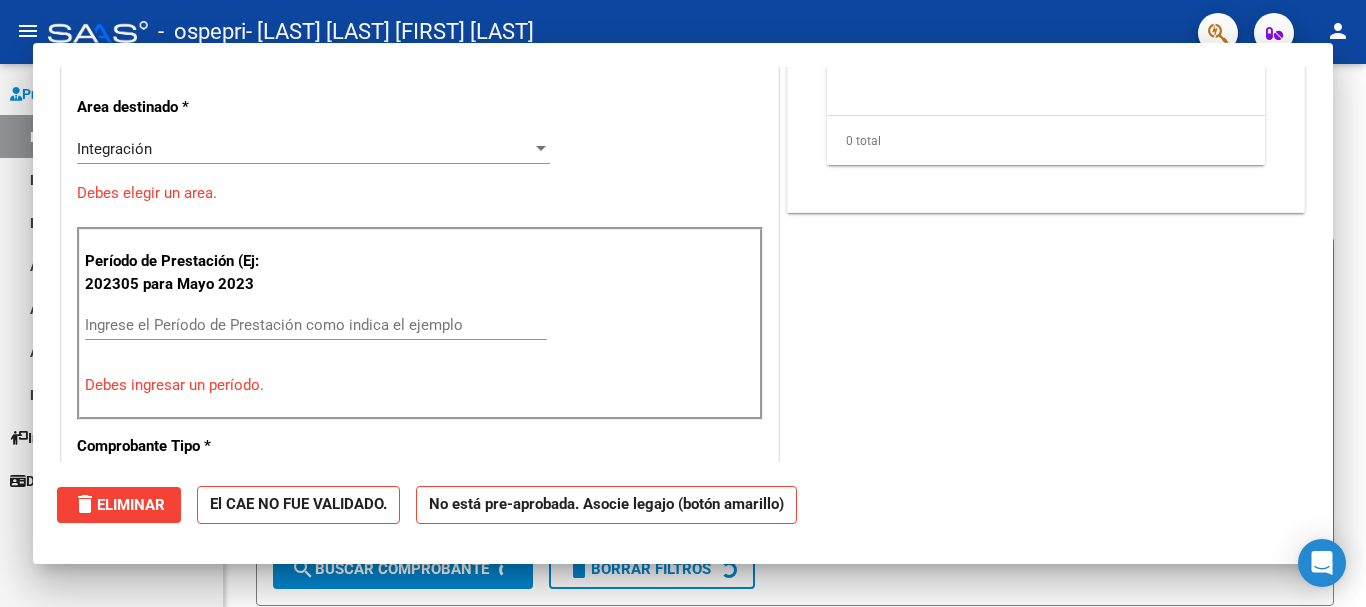 scroll, scrollTop: 0, scrollLeft: 0, axis: both 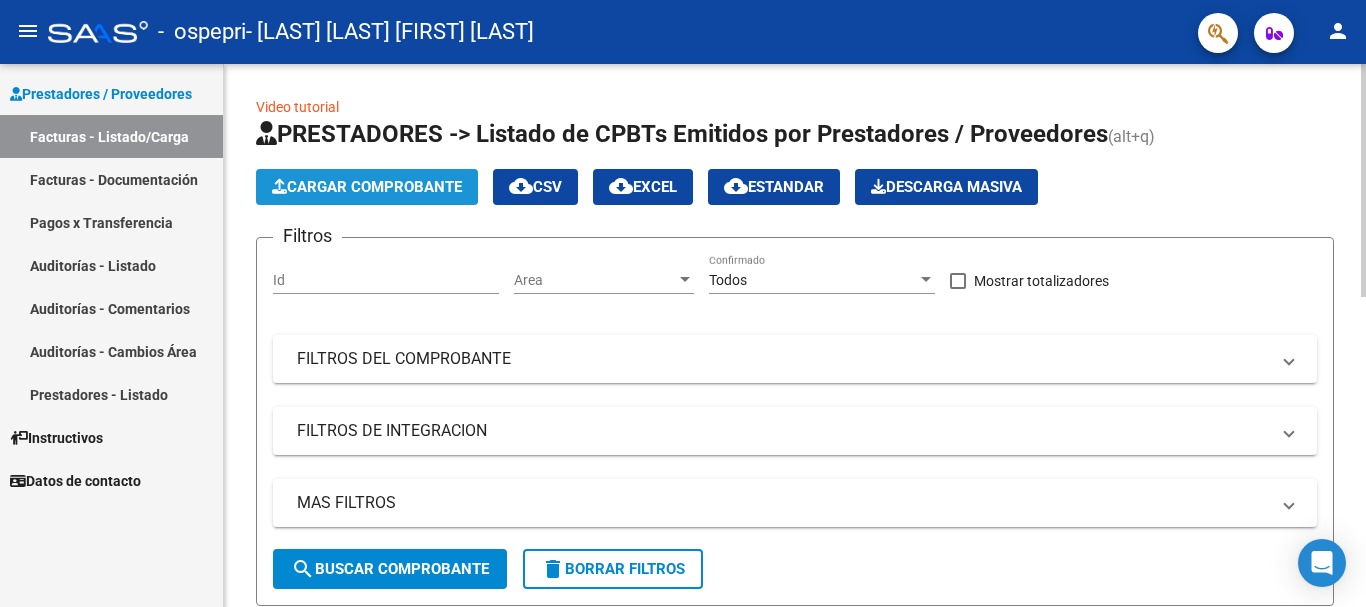 click on "Cargar Comprobante" 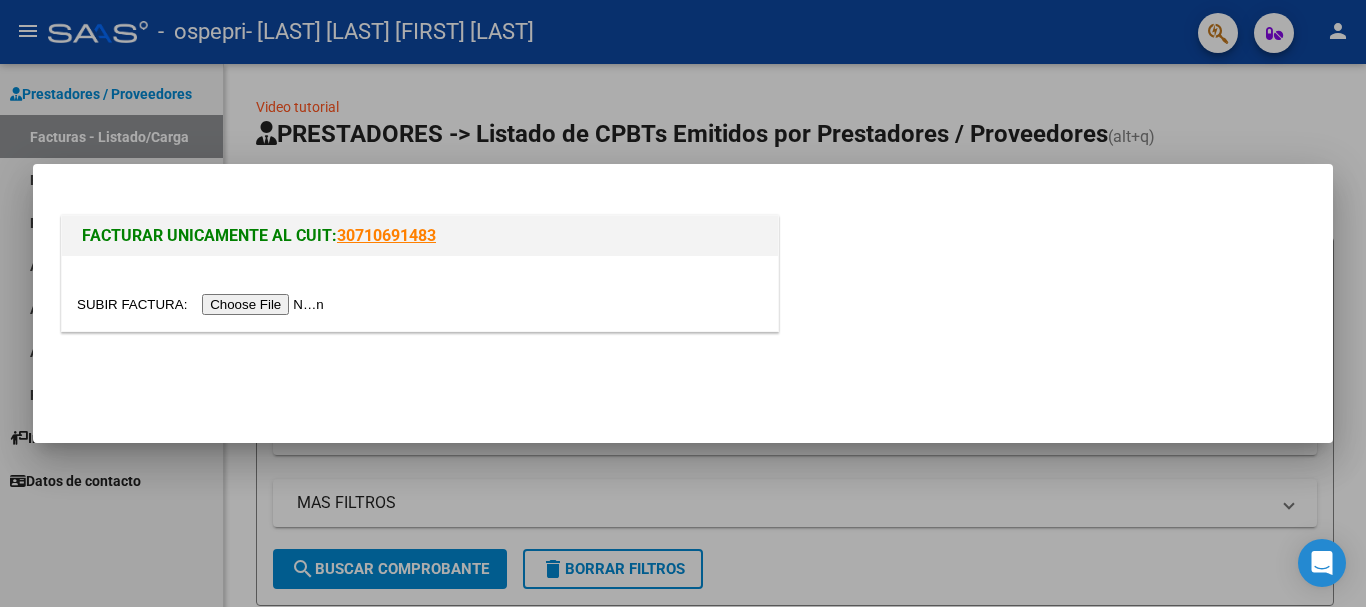 click at bounding box center [203, 304] 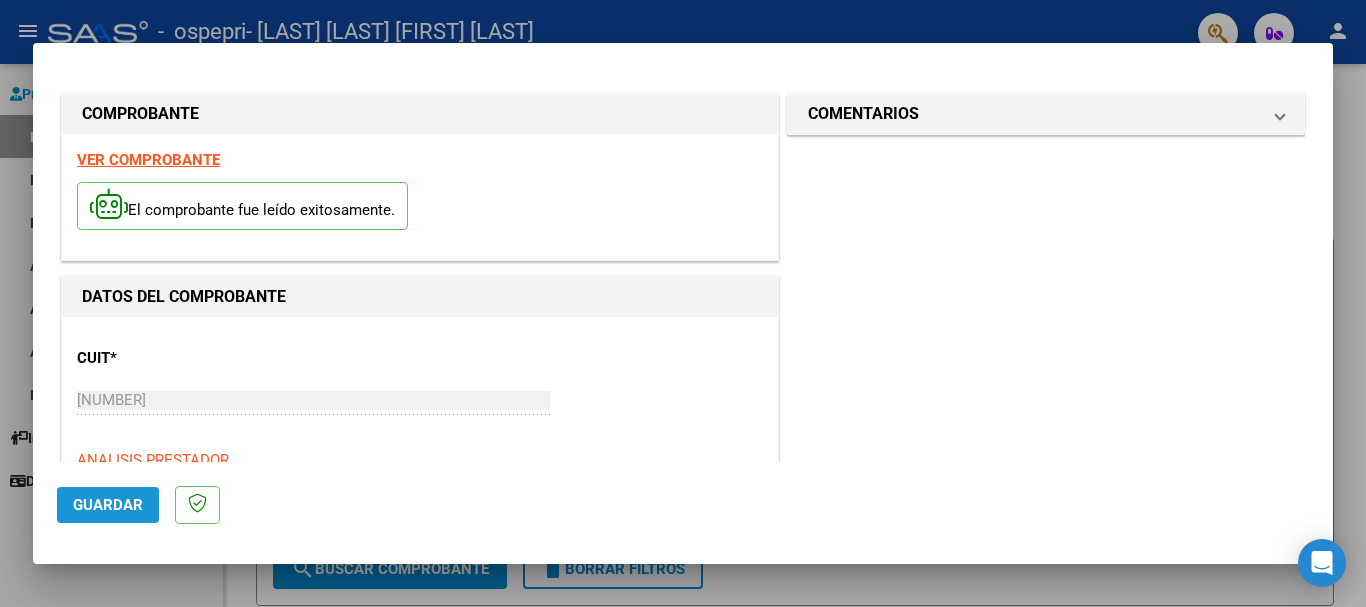 click on "Guardar" 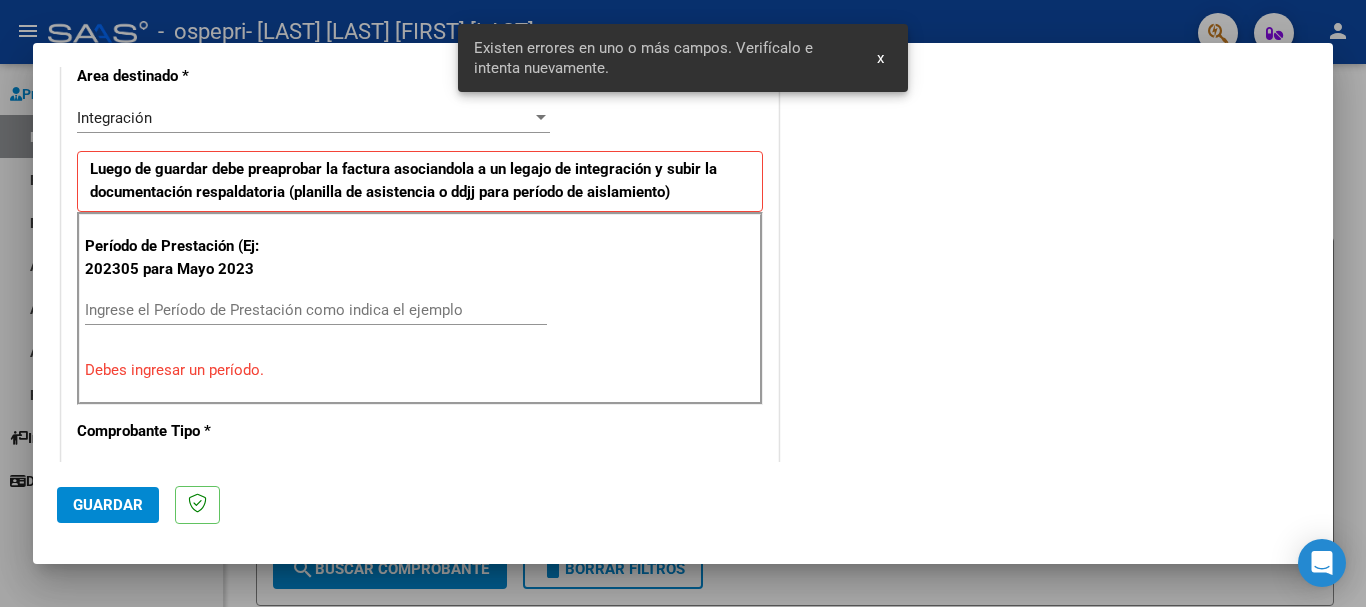 scroll, scrollTop: 462, scrollLeft: 0, axis: vertical 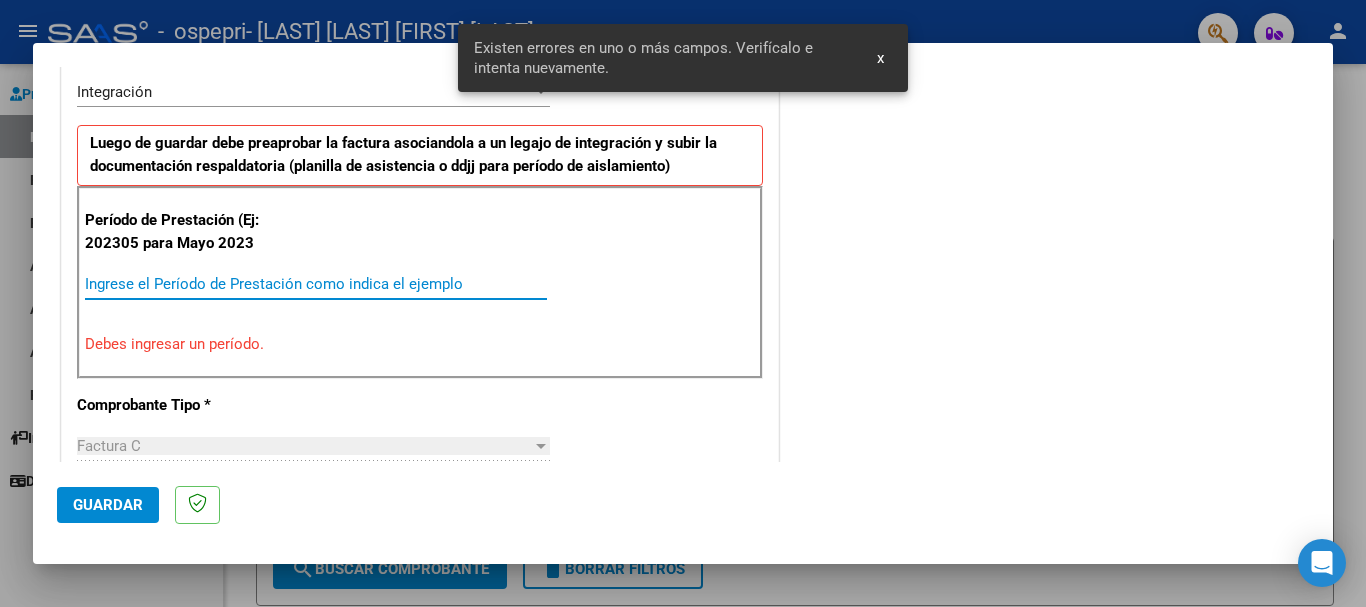 click on "Ingrese el Período de Prestación como indica el ejemplo" at bounding box center [316, 284] 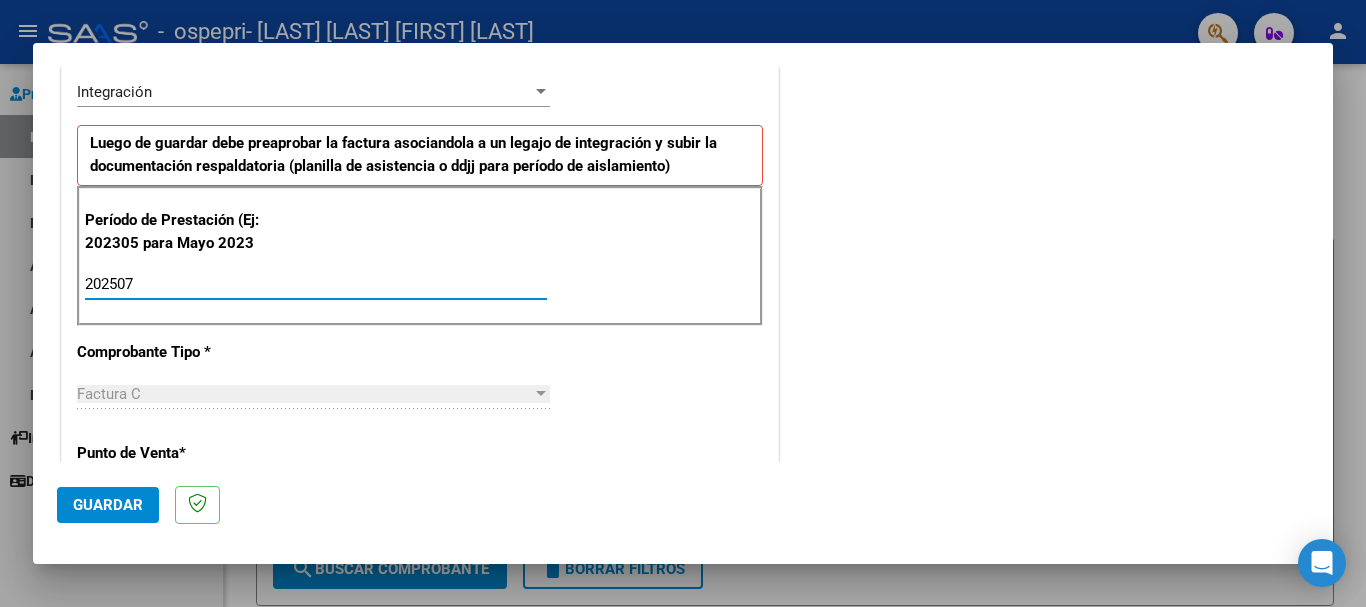 type on "202507" 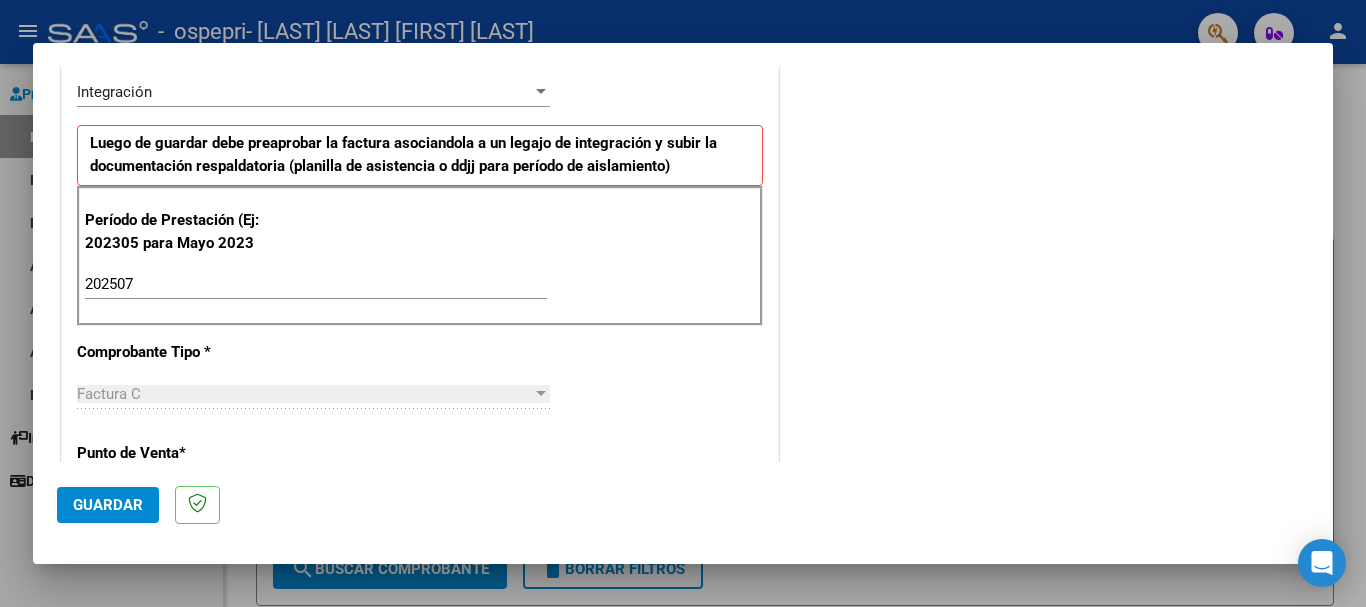 scroll, scrollTop: 762, scrollLeft: 0, axis: vertical 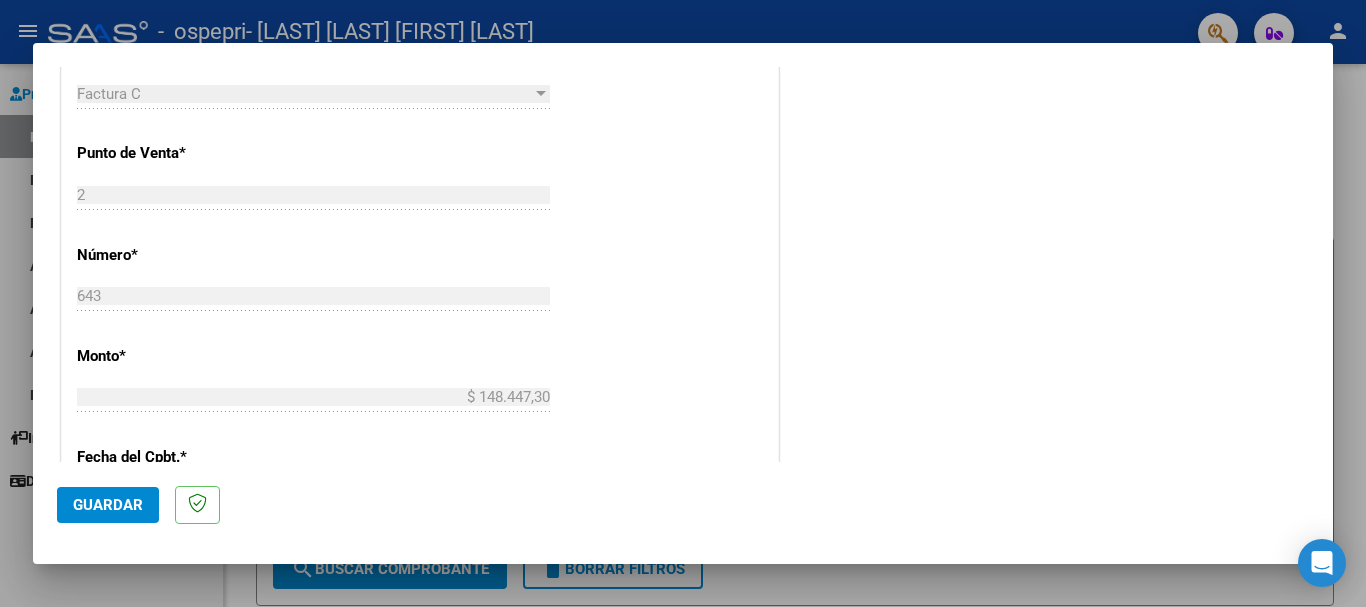 click on "Guardar" 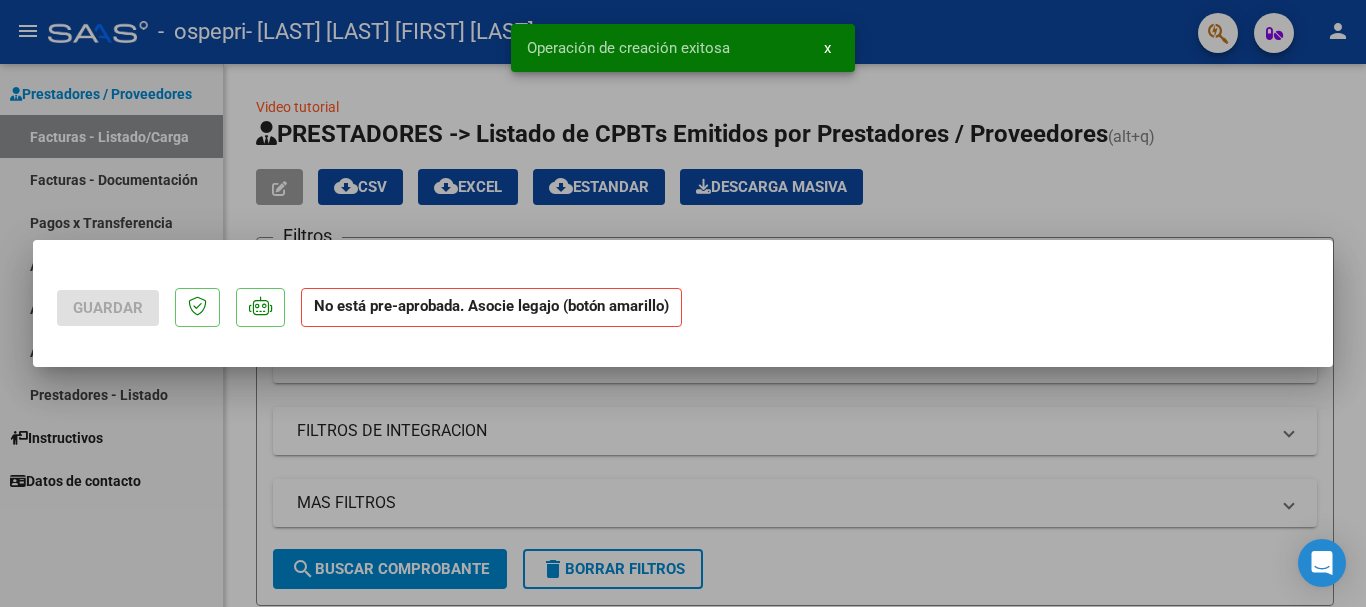 scroll, scrollTop: 0, scrollLeft: 0, axis: both 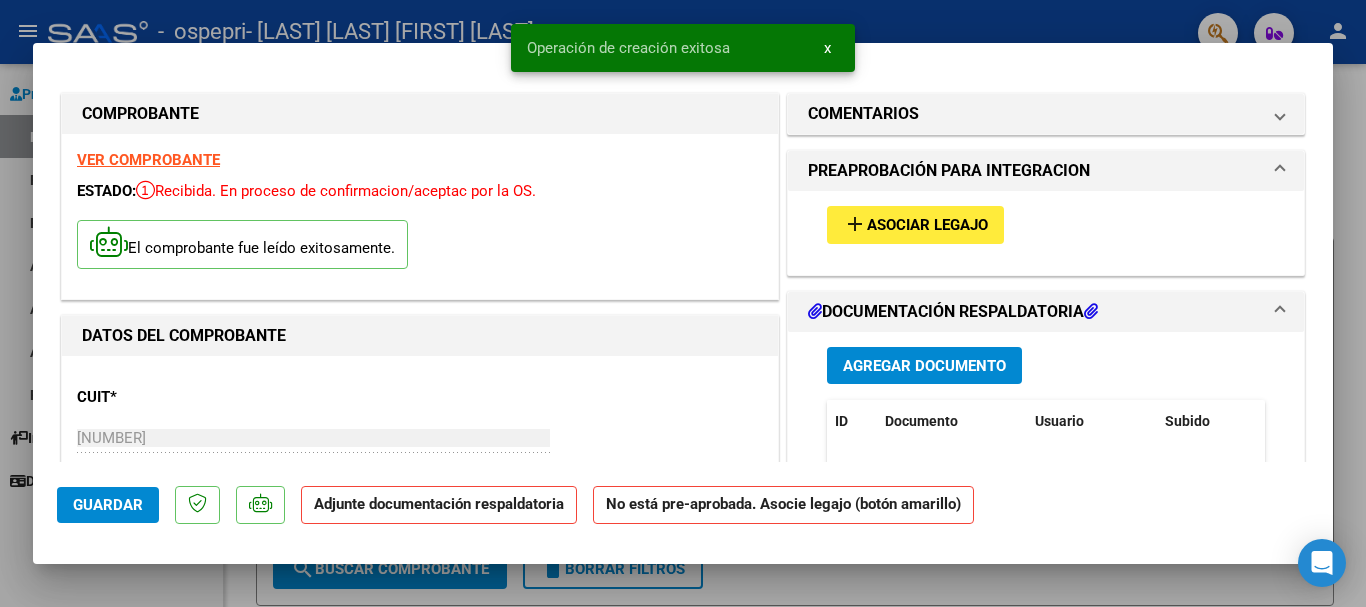 click on "Asociar Legajo" at bounding box center (927, 226) 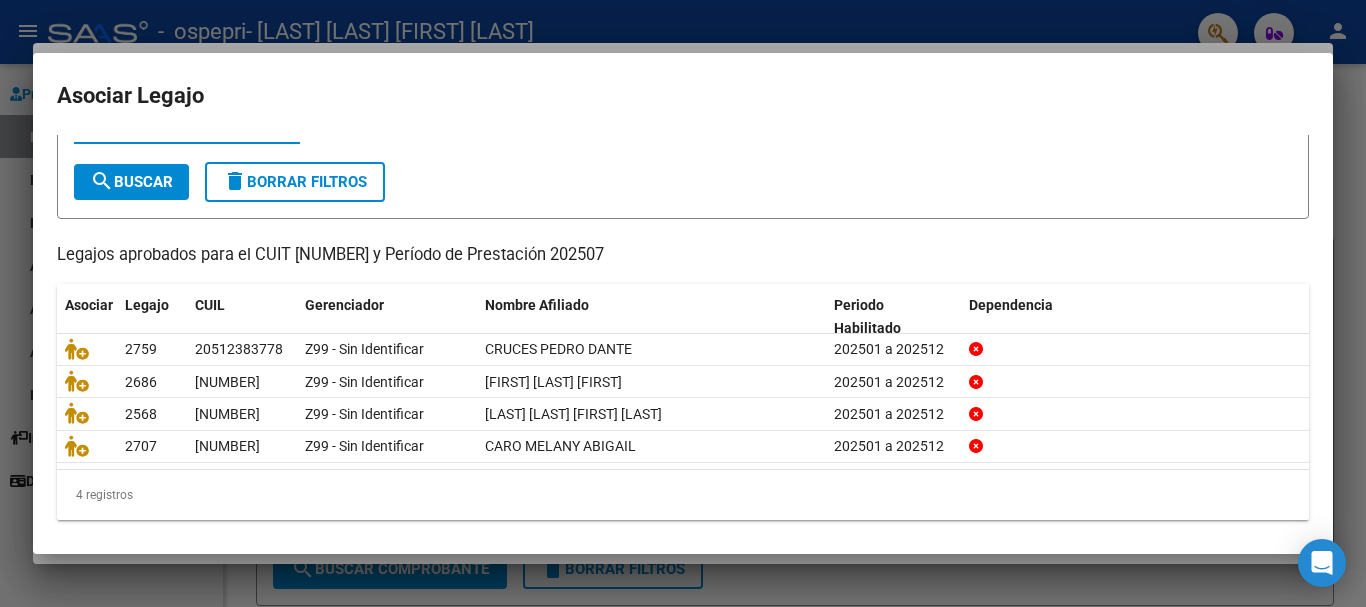 scroll, scrollTop: 98, scrollLeft: 0, axis: vertical 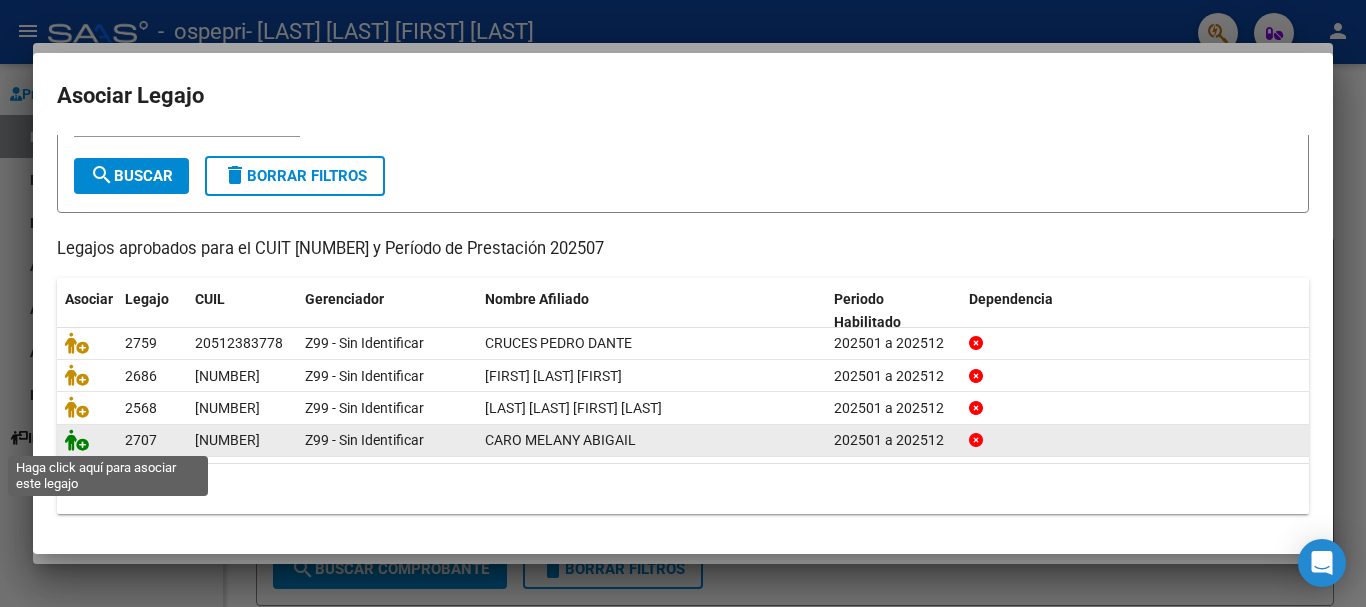 click 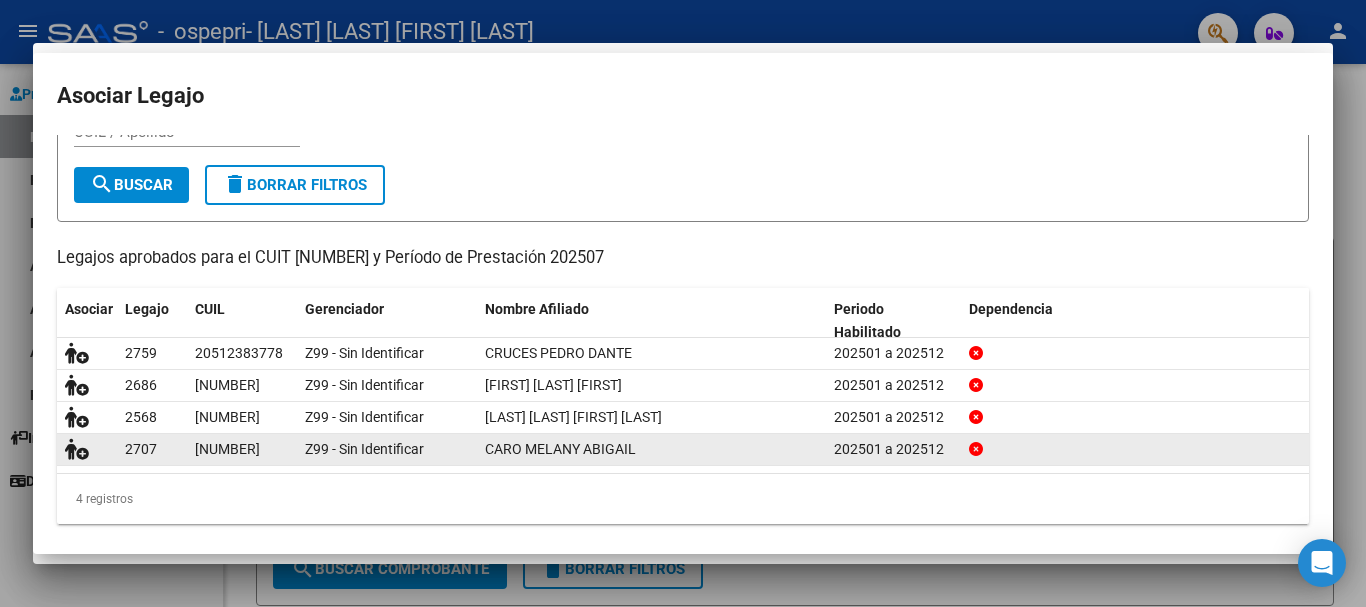 scroll, scrollTop: 111, scrollLeft: 0, axis: vertical 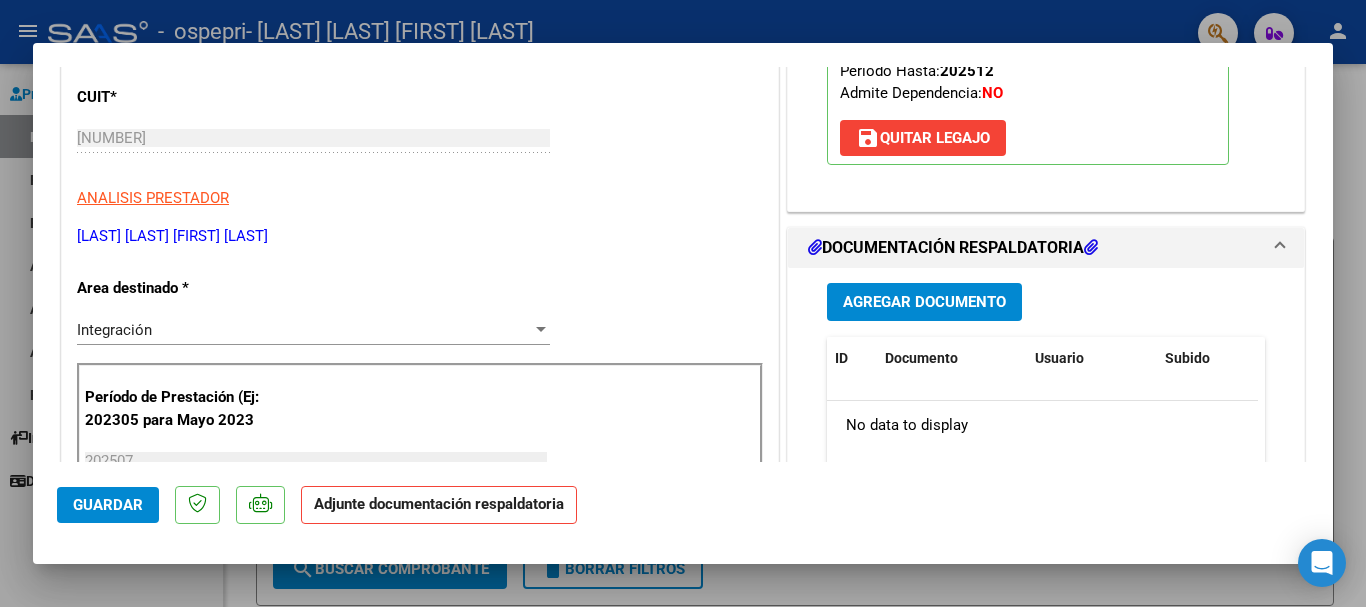 click on "Agregar Documento" at bounding box center [924, 303] 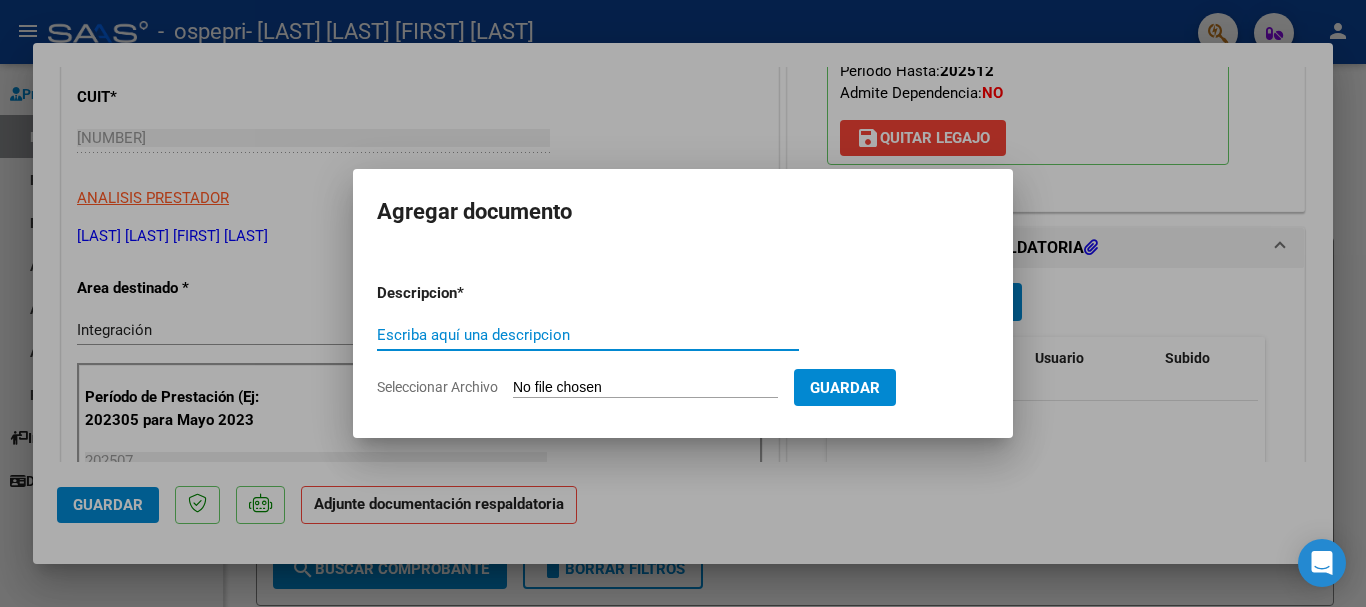 click on "Escriba aquí una descripcion" at bounding box center [588, 335] 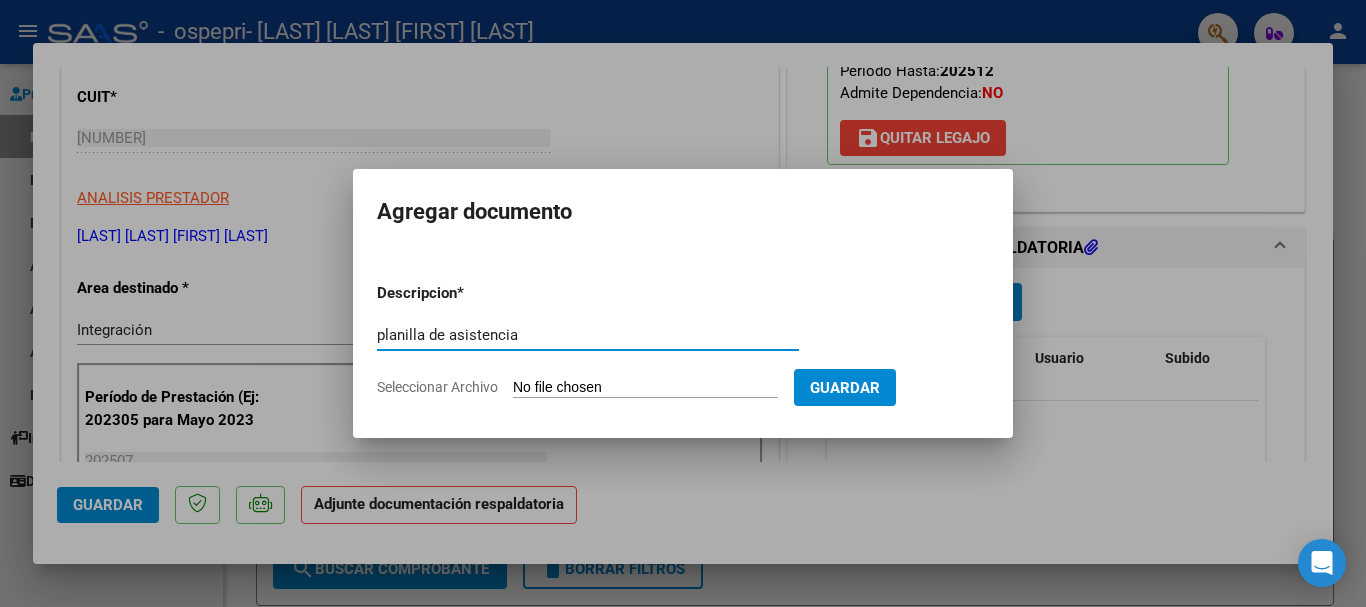 type on "planilla de asistencia" 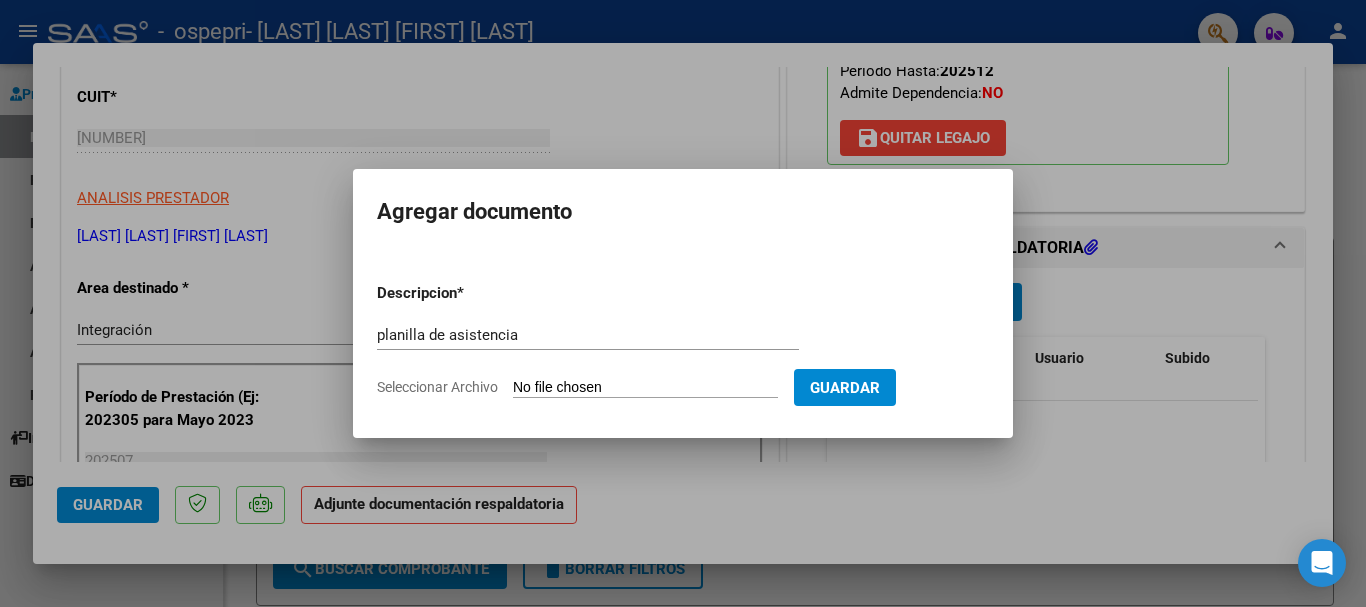type on "C:\fakepath\PLANILLA DE ASISTENCIA [MONTH] [YEAR] [FIRST] [LAST].pdf" 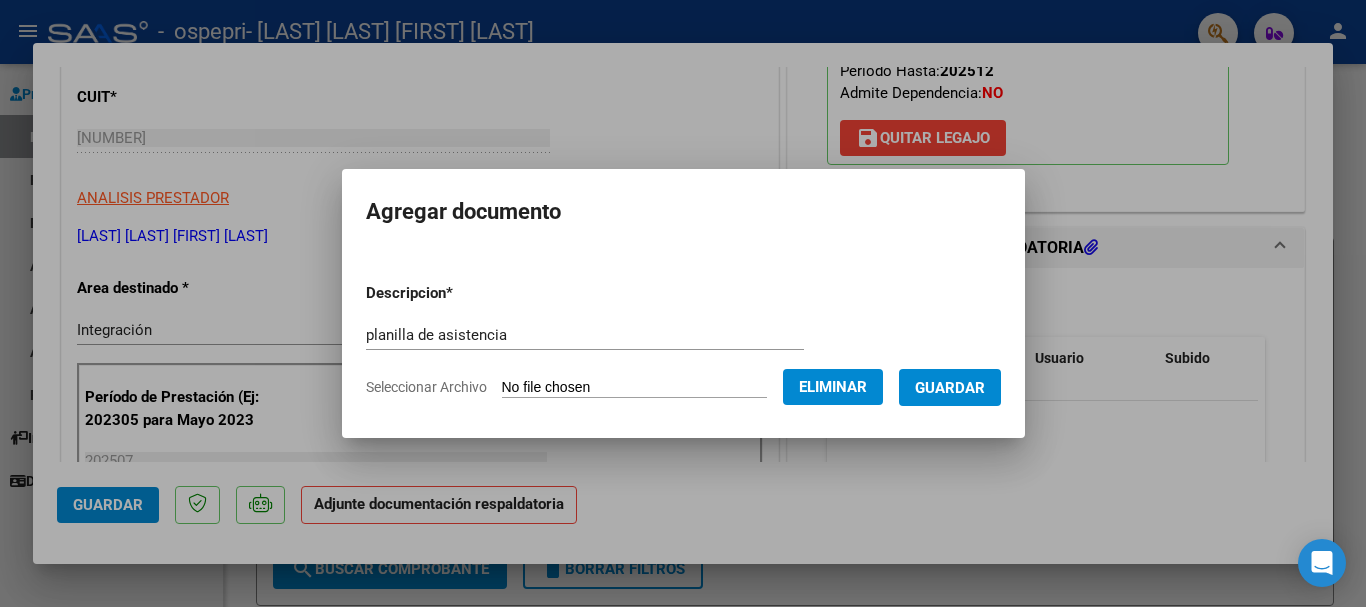 click on "Guardar" at bounding box center [950, 388] 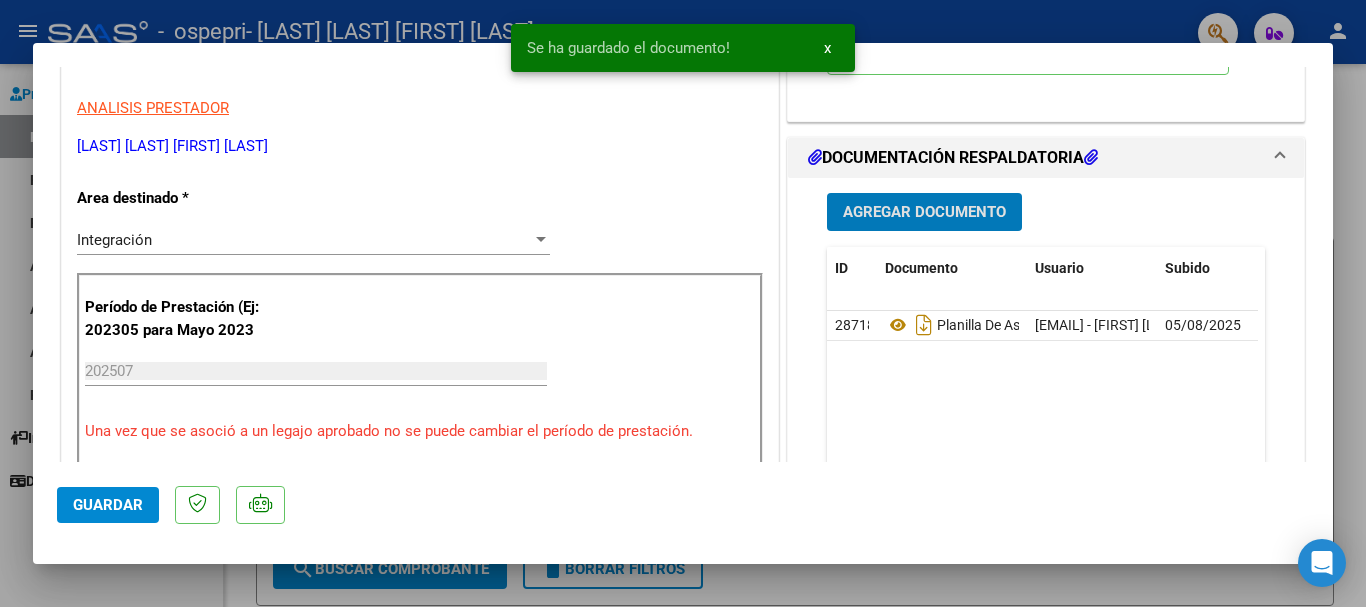 scroll, scrollTop: 300, scrollLeft: 0, axis: vertical 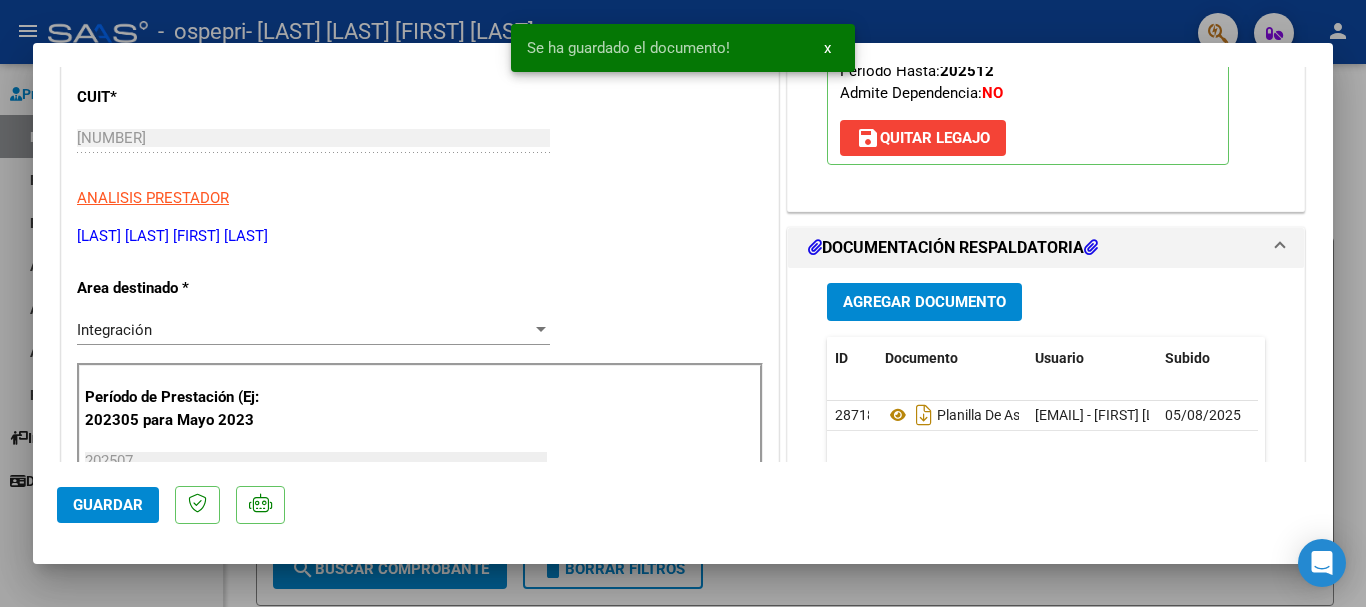click at bounding box center (683, 303) 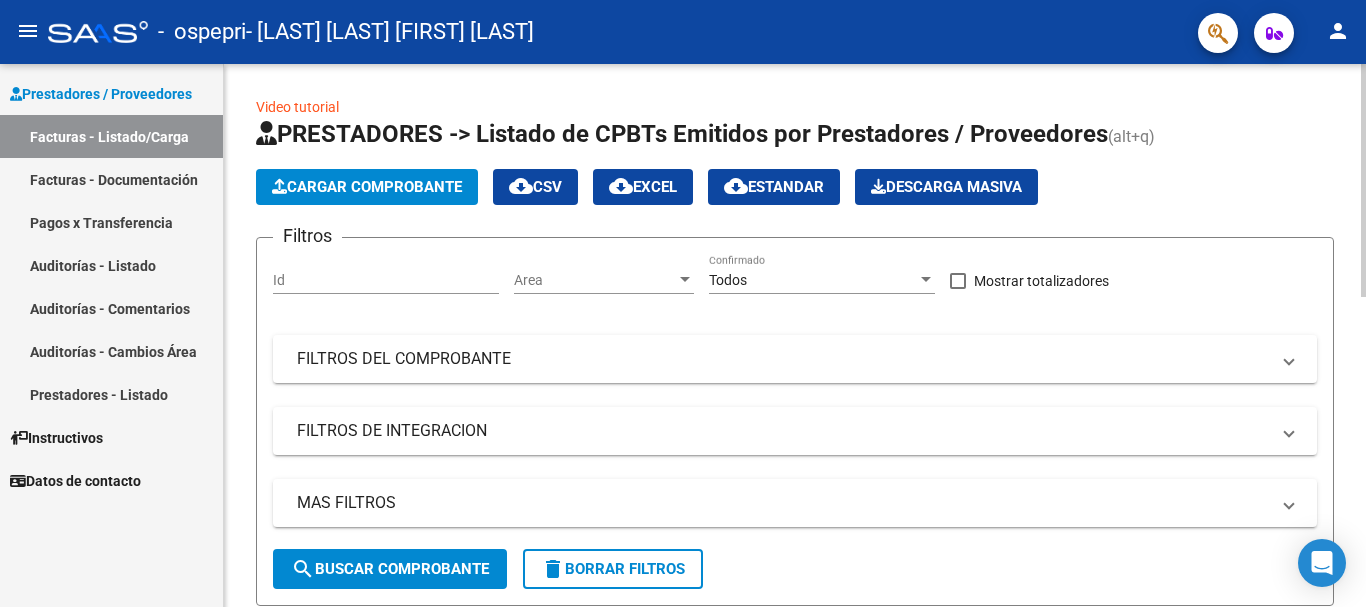 click on "Cargar Comprobante" 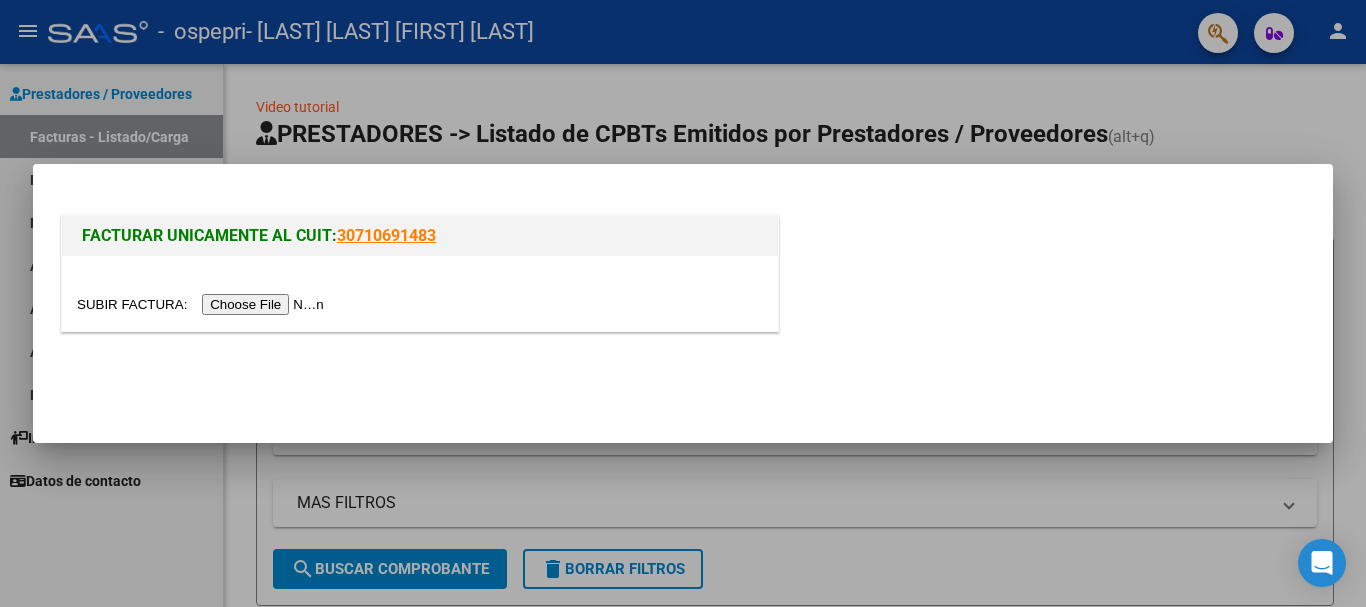 click at bounding box center (203, 304) 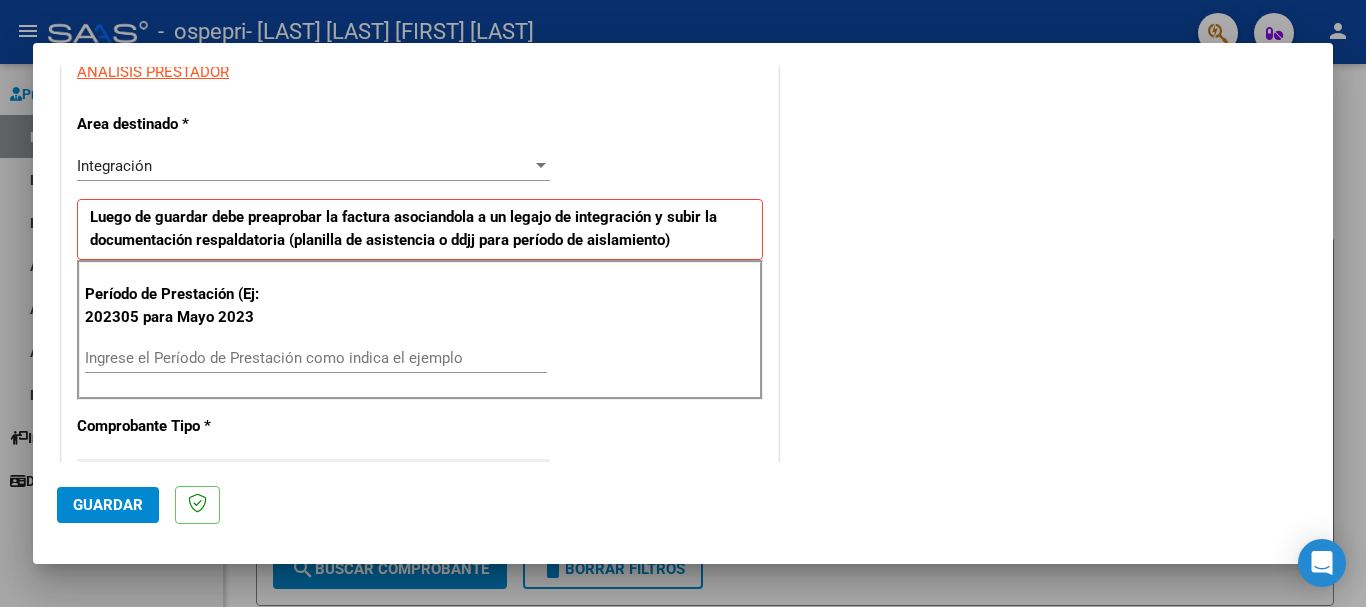 scroll, scrollTop: 400, scrollLeft: 0, axis: vertical 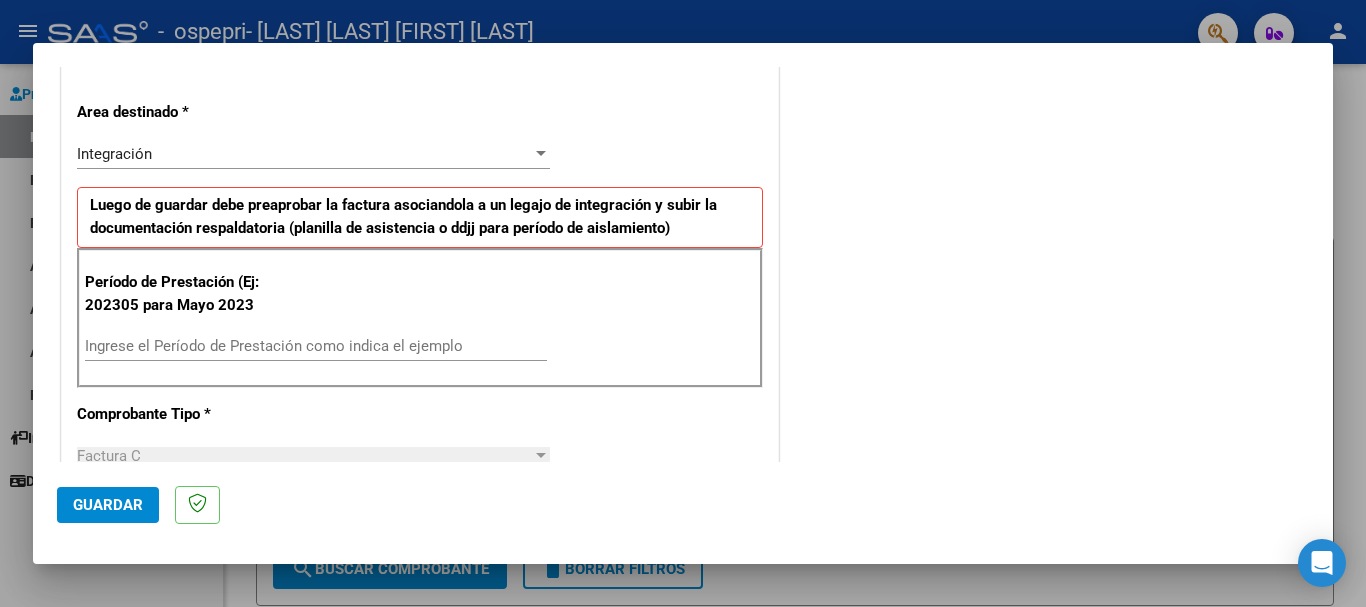 click on "Ingrese el Período de Prestación como indica el ejemplo" at bounding box center [316, 346] 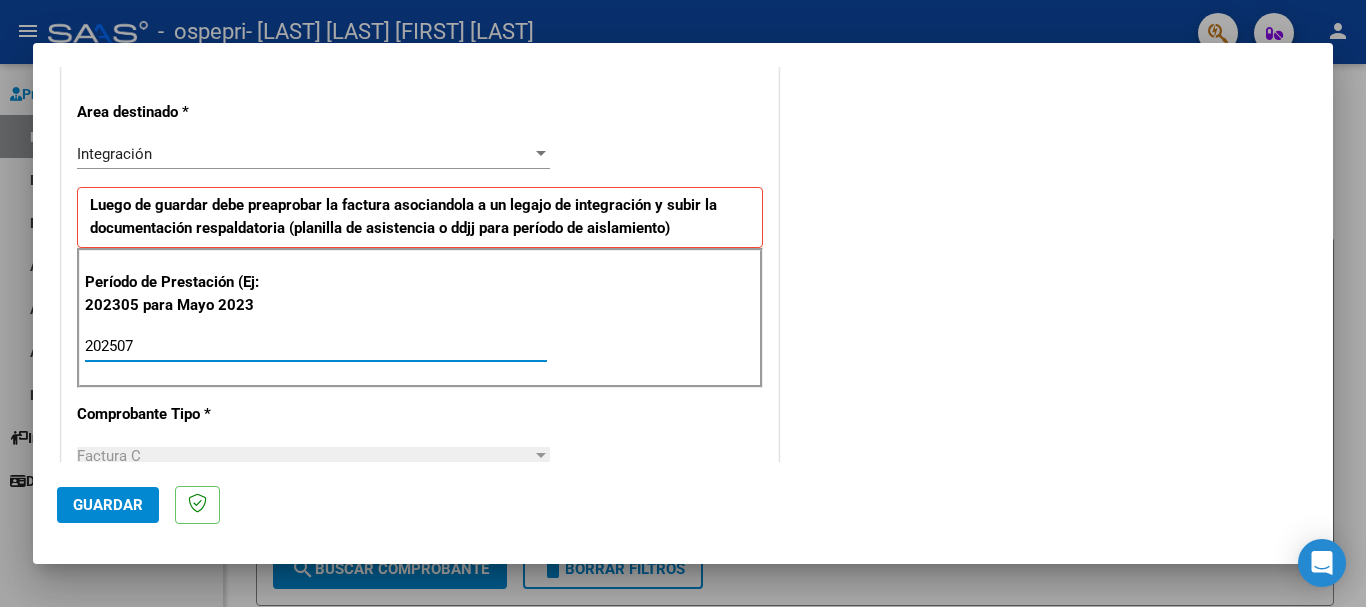 type on "202507" 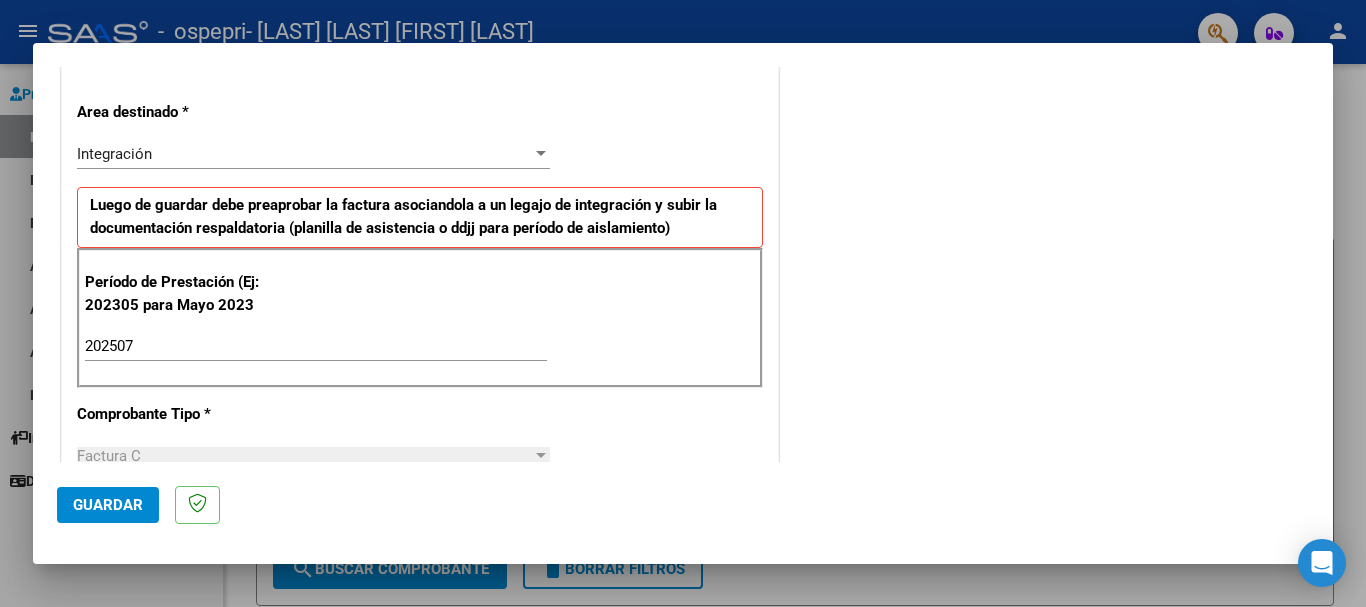 scroll, scrollTop: 600, scrollLeft: 0, axis: vertical 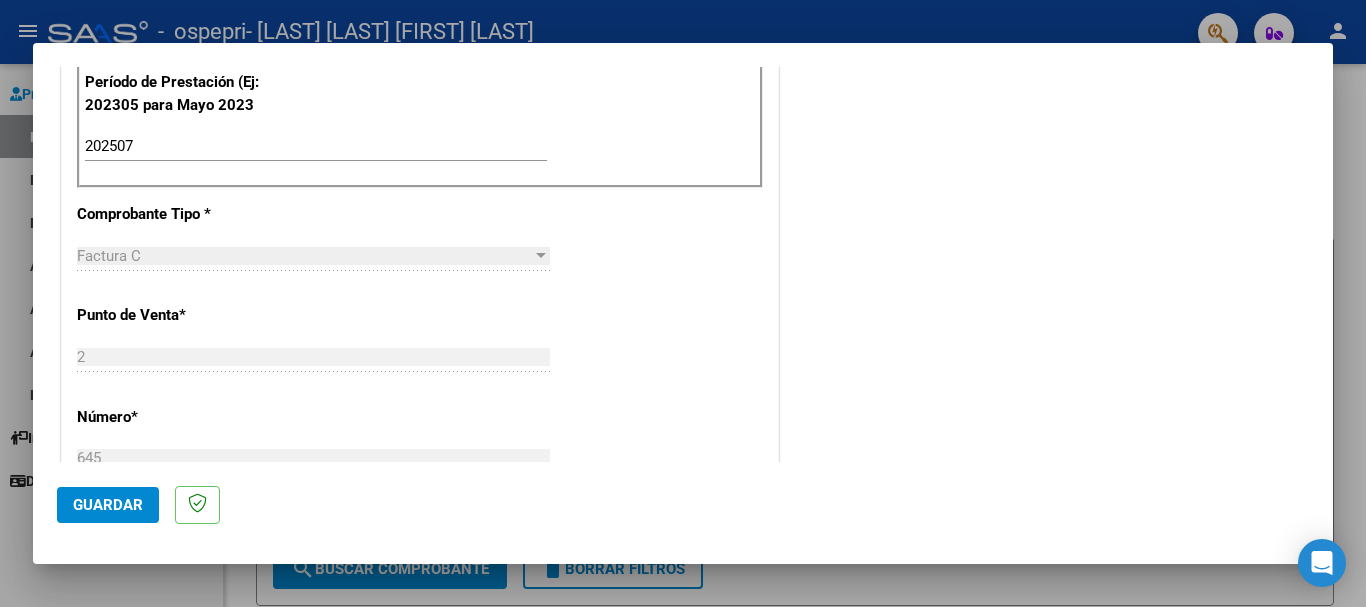 click on "Guardar" 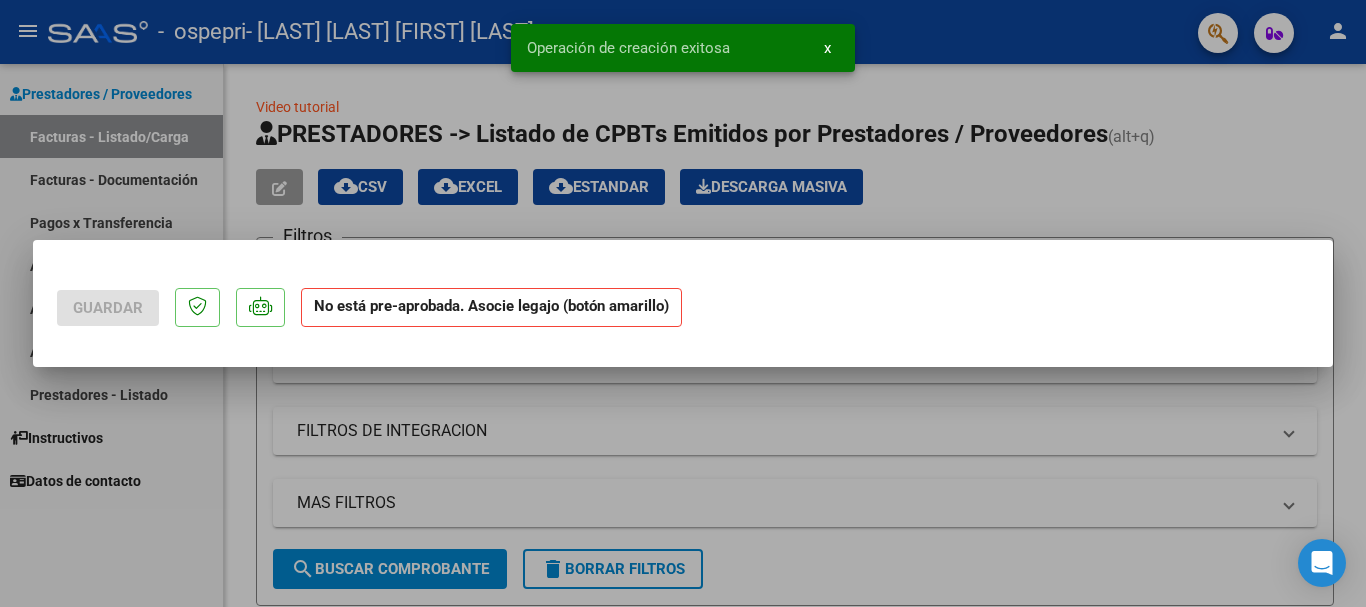 scroll, scrollTop: 0, scrollLeft: 0, axis: both 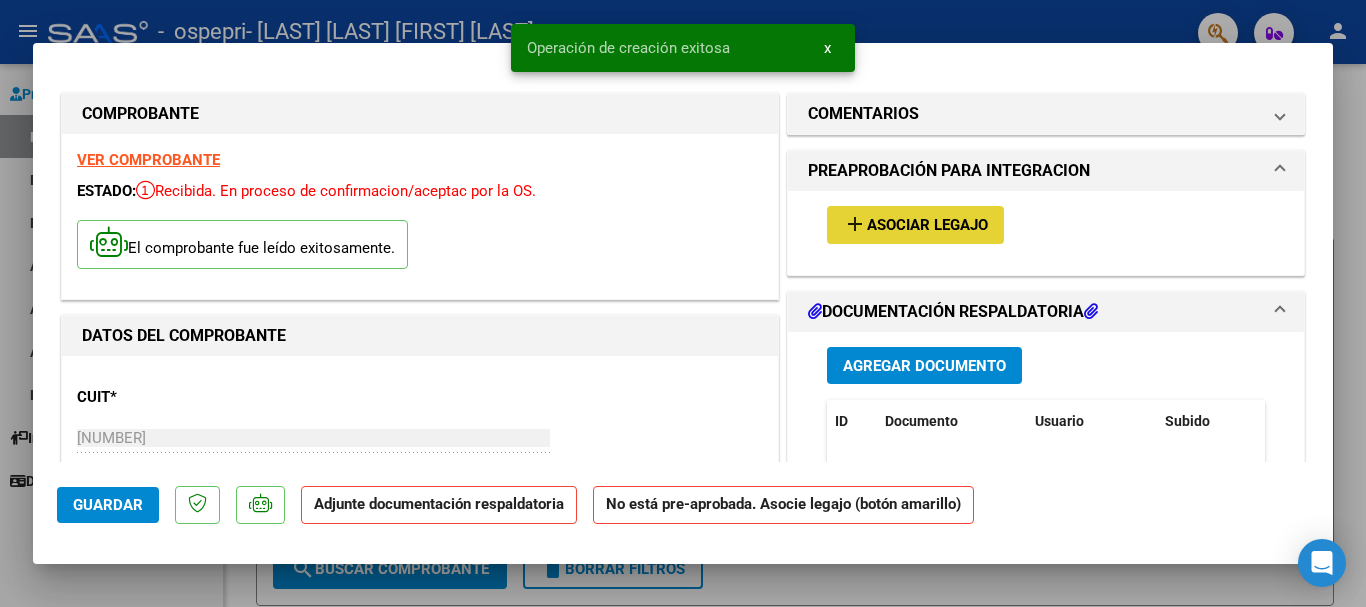 click on "Asociar Legajo" at bounding box center (927, 226) 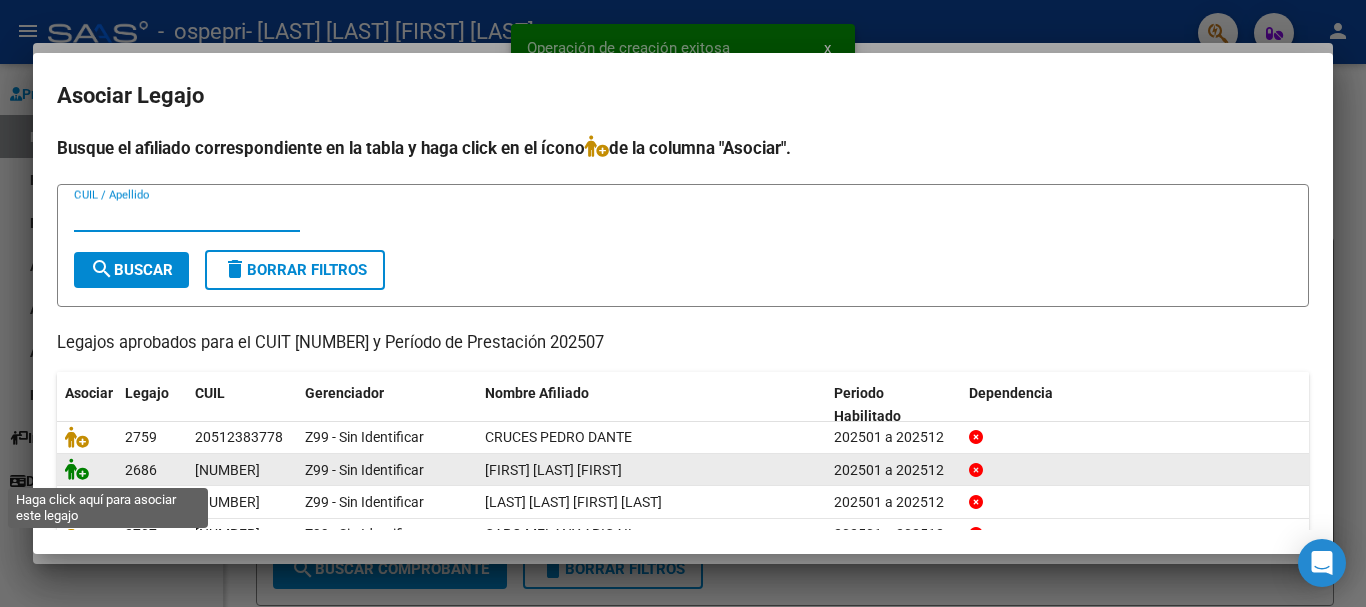 click 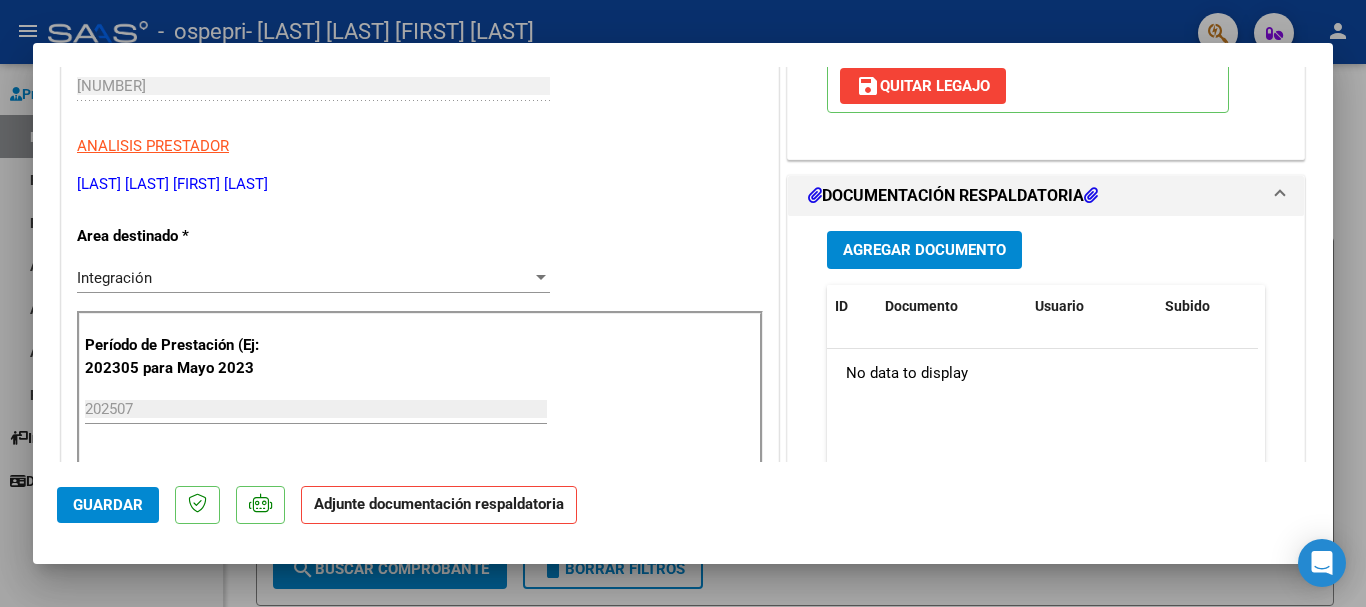 scroll, scrollTop: 400, scrollLeft: 0, axis: vertical 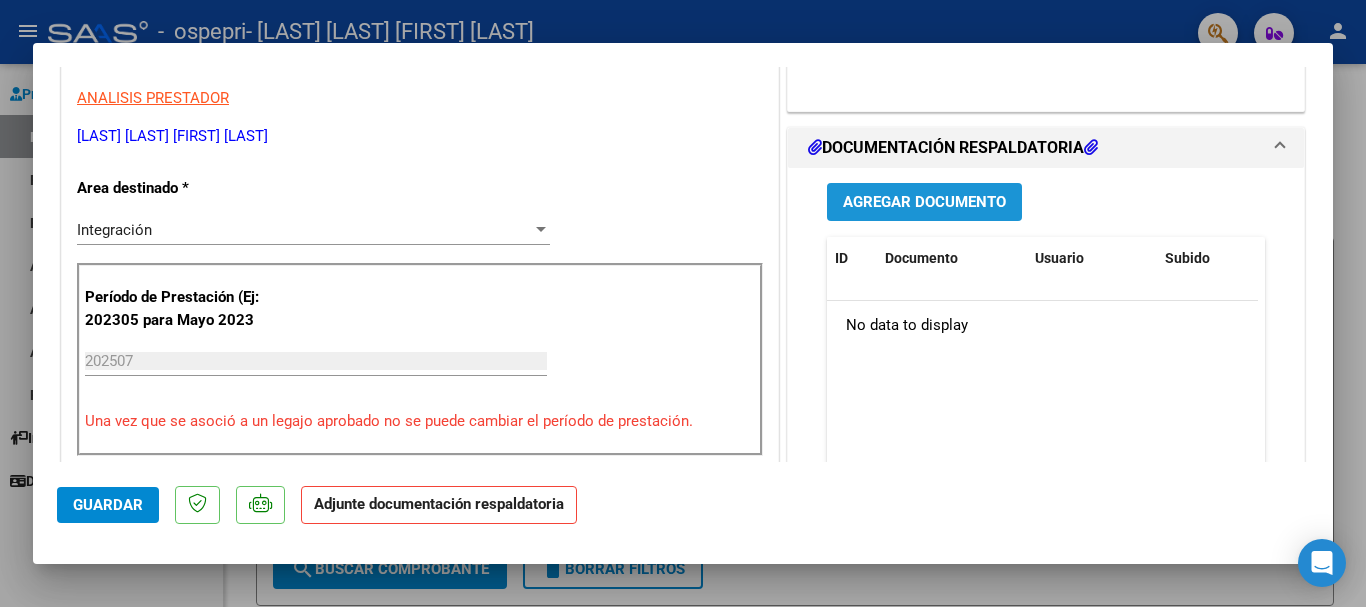 click on "Agregar Documento" at bounding box center [924, 203] 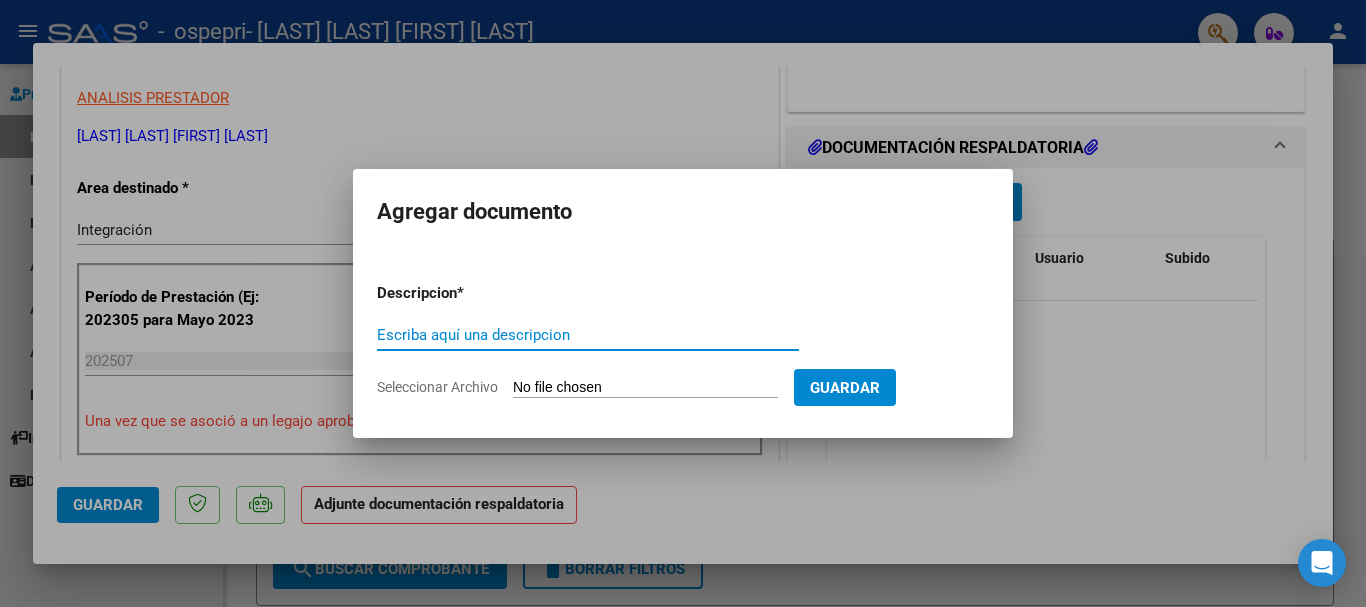 click on "Escriba aquí una descripcion" at bounding box center (588, 335) 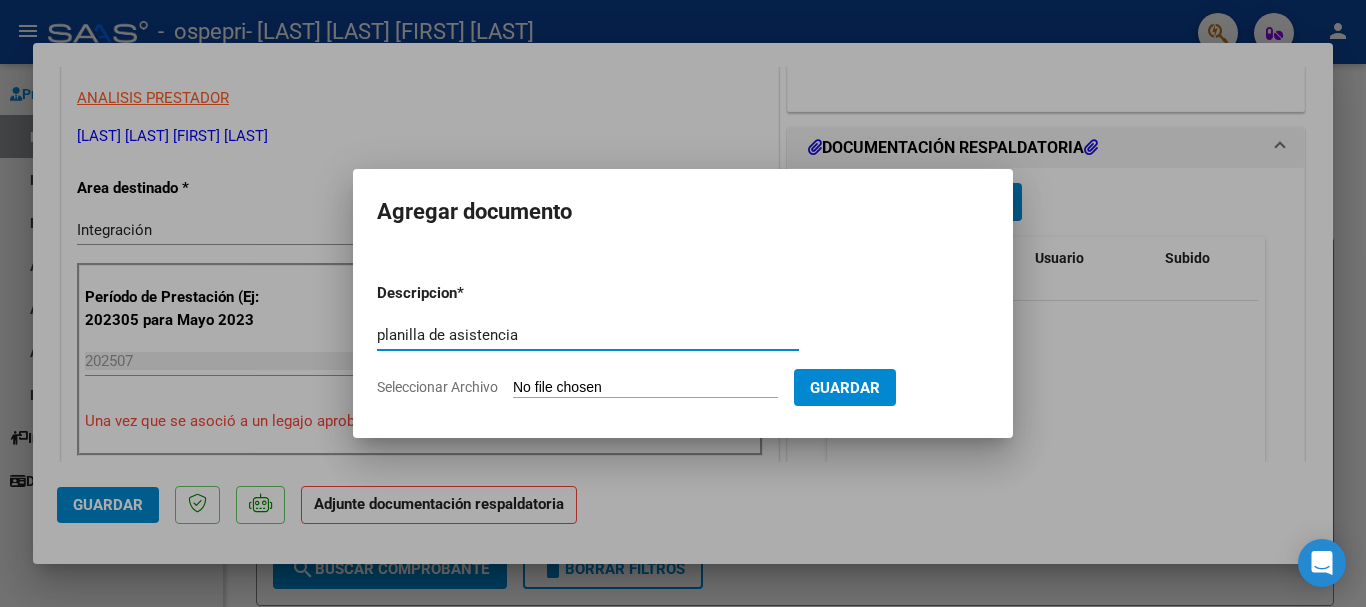 type on "planilla de asistencia" 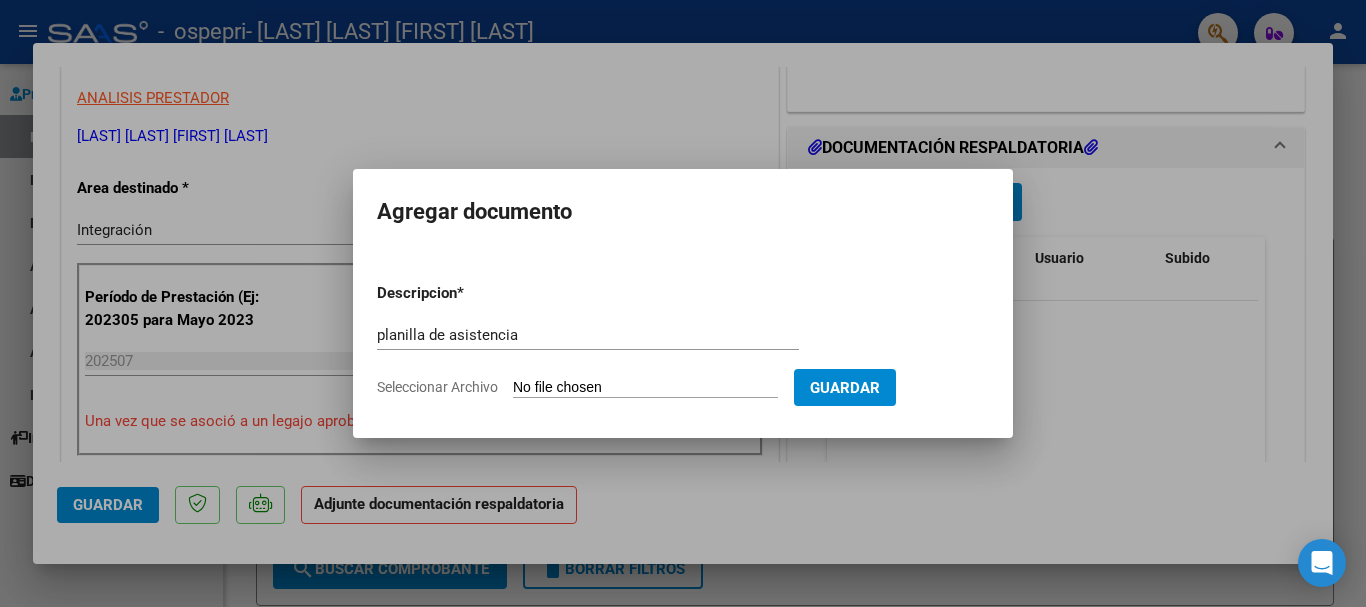 click on "Seleccionar Archivo" at bounding box center [645, 388] 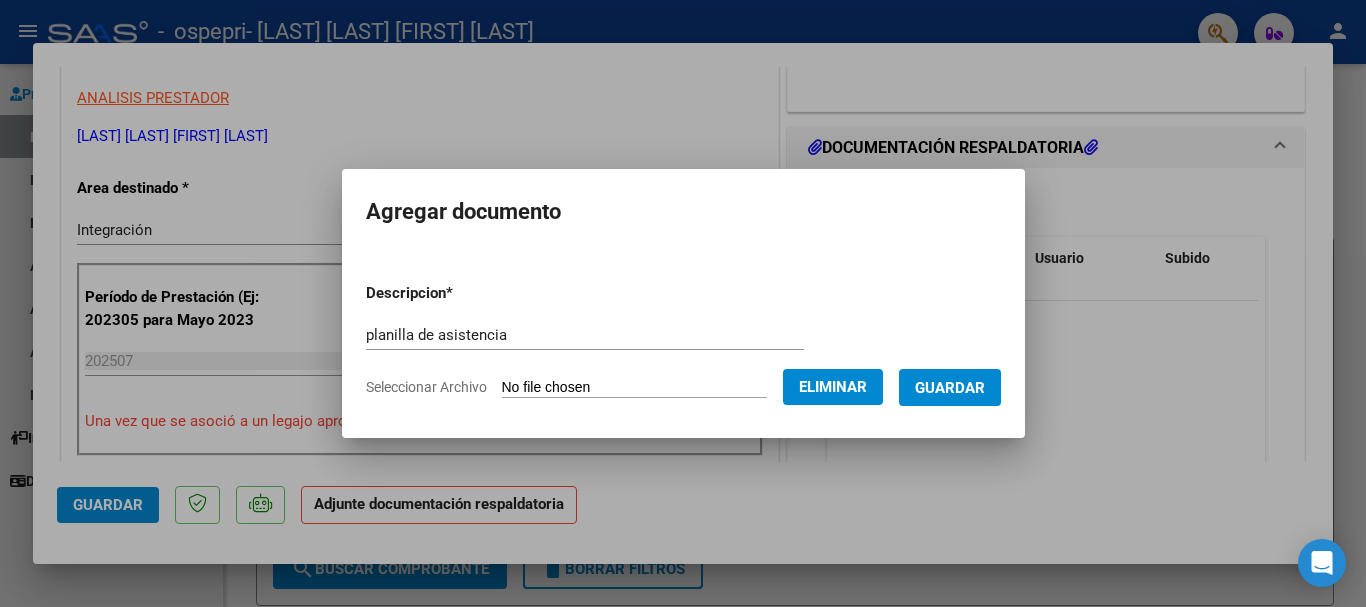 click on "Guardar" at bounding box center [950, 388] 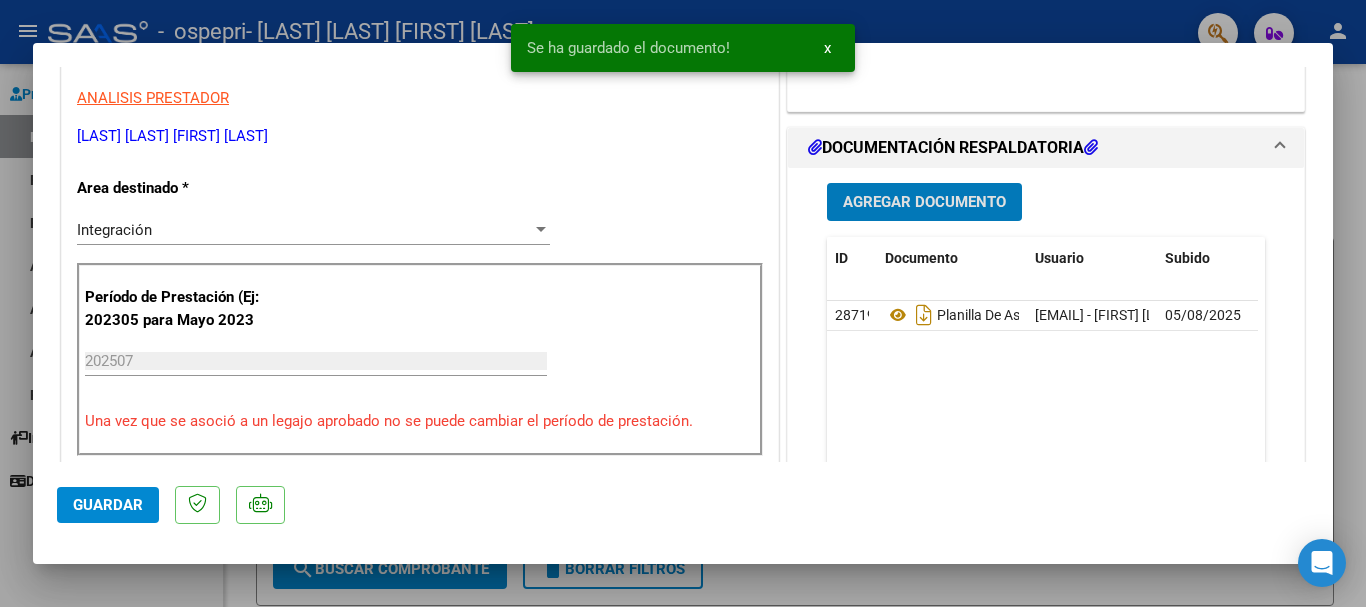 click at bounding box center (683, 303) 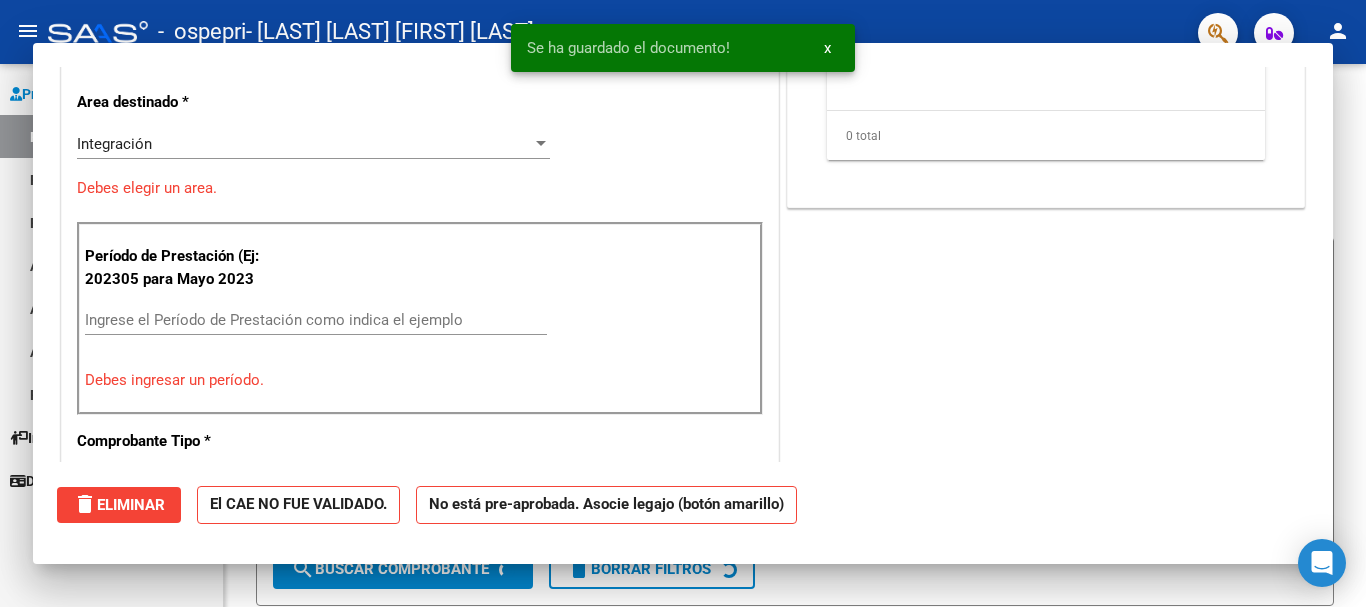 scroll, scrollTop: 0, scrollLeft: 0, axis: both 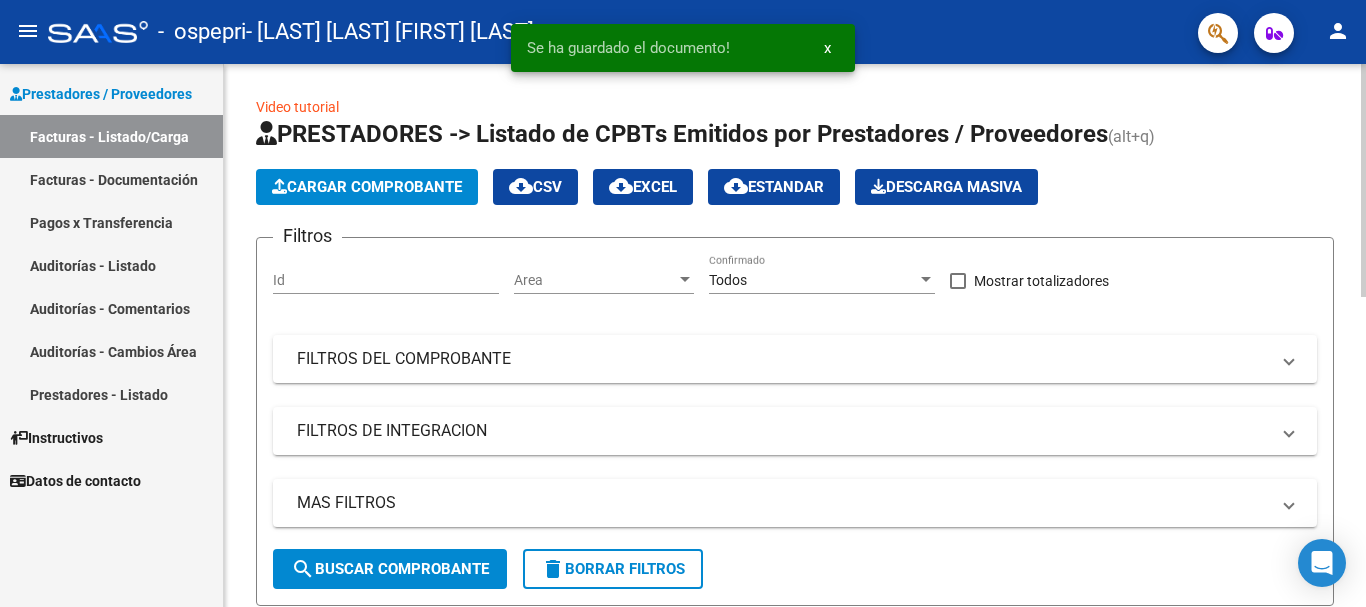 click on "Cargar Comprobante" 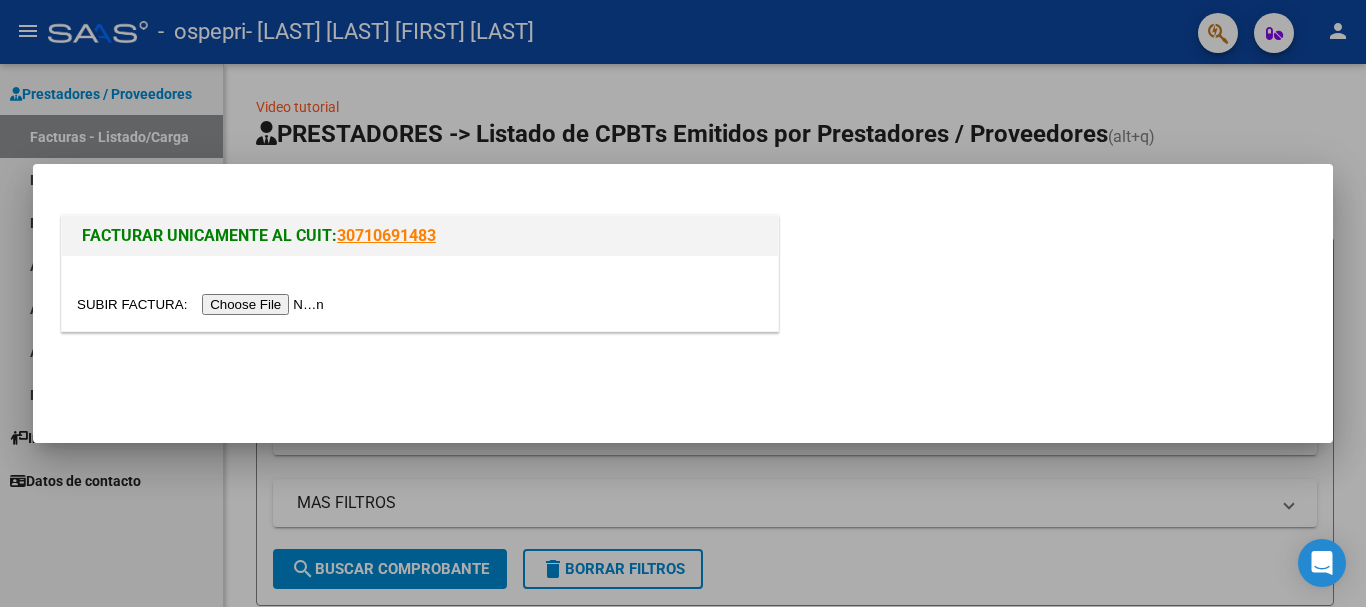 click at bounding box center [203, 304] 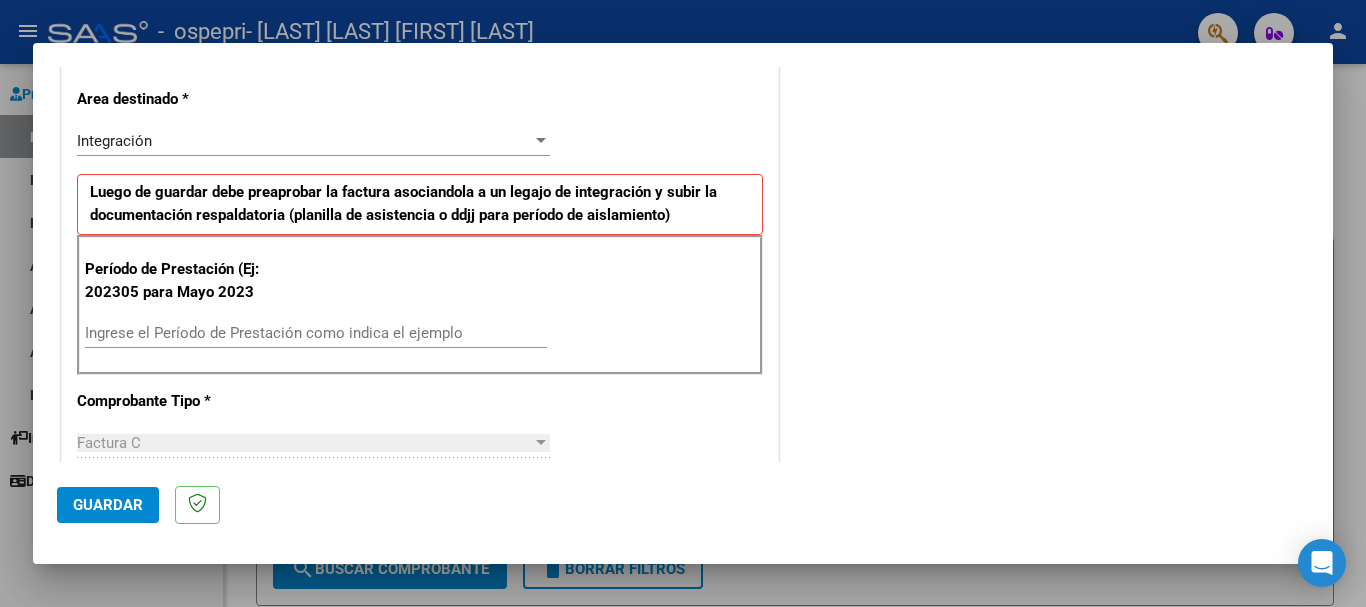 scroll, scrollTop: 500, scrollLeft: 0, axis: vertical 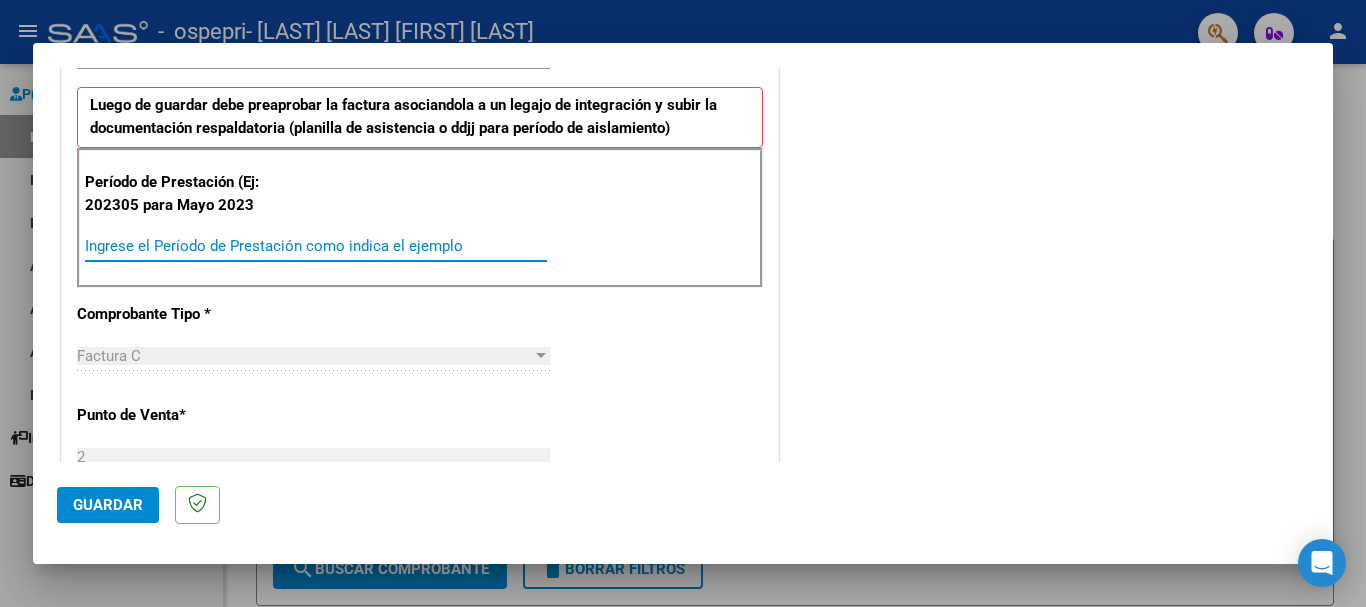 click on "Ingrese el Período de Prestación como indica el ejemplo" at bounding box center (316, 246) 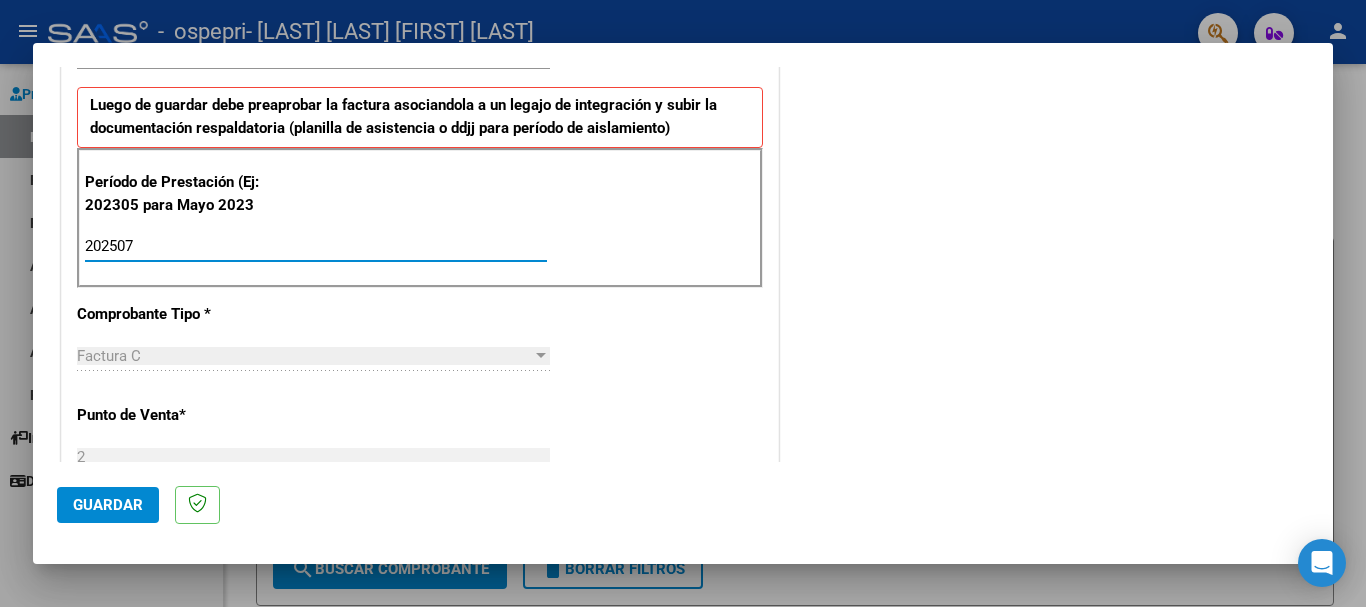 type on "202507" 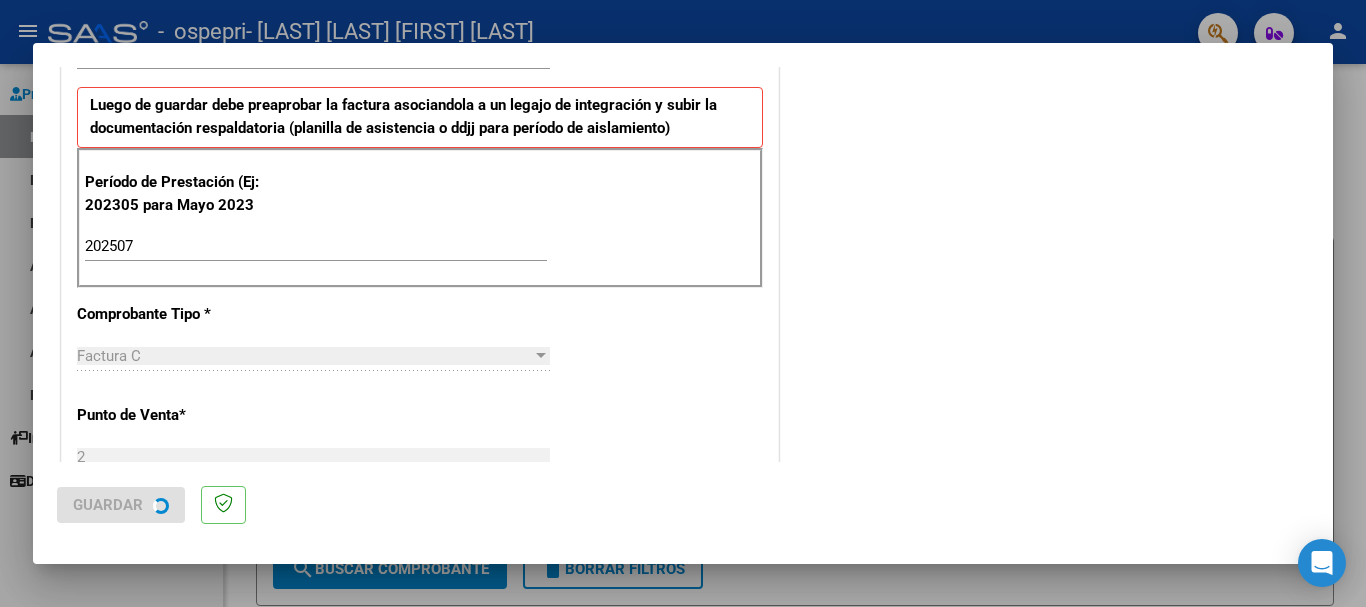 scroll, scrollTop: 0, scrollLeft: 0, axis: both 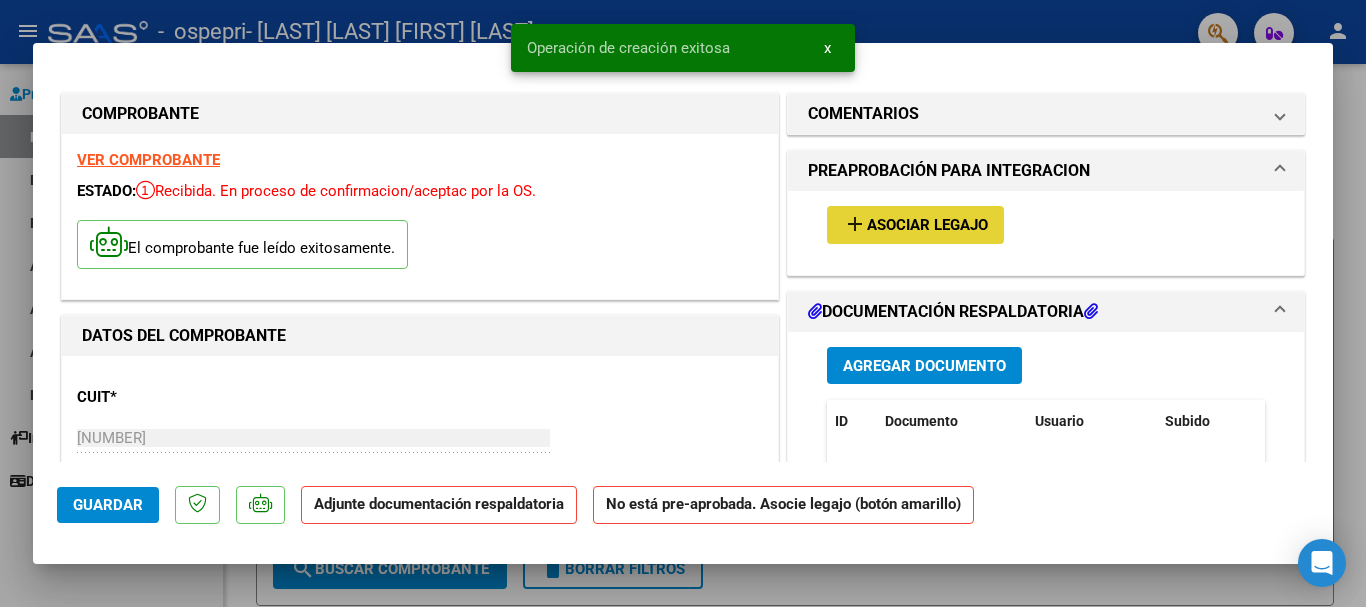click on "add" at bounding box center (855, 224) 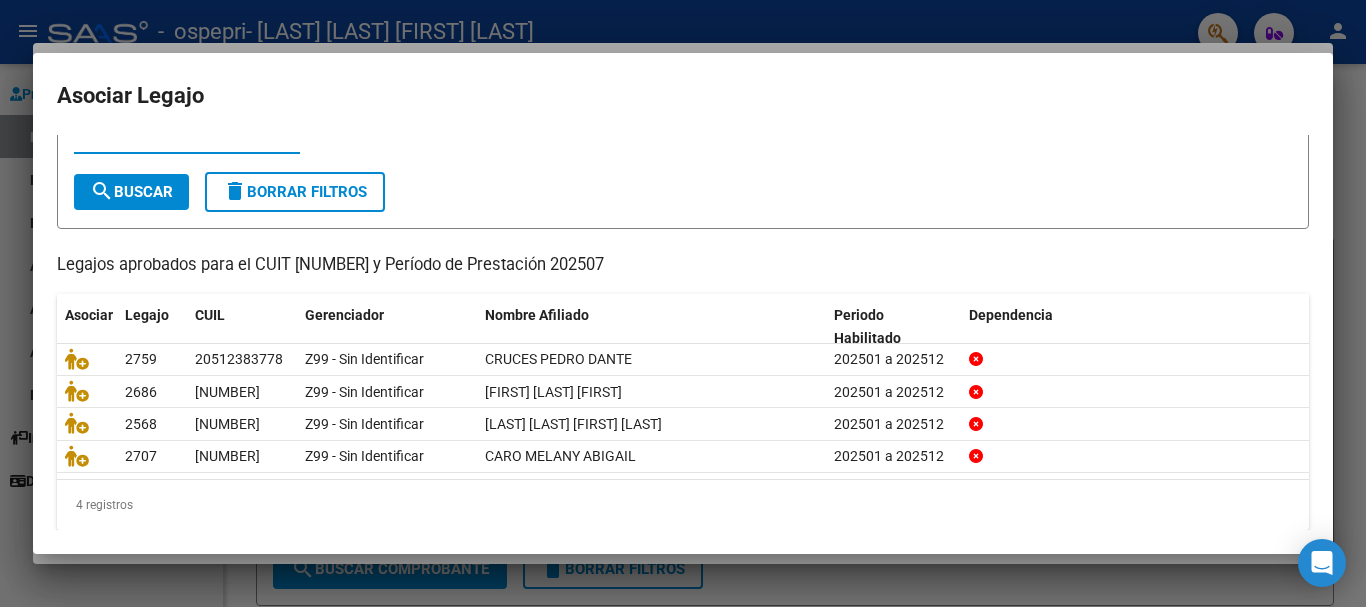 scroll, scrollTop: 98, scrollLeft: 0, axis: vertical 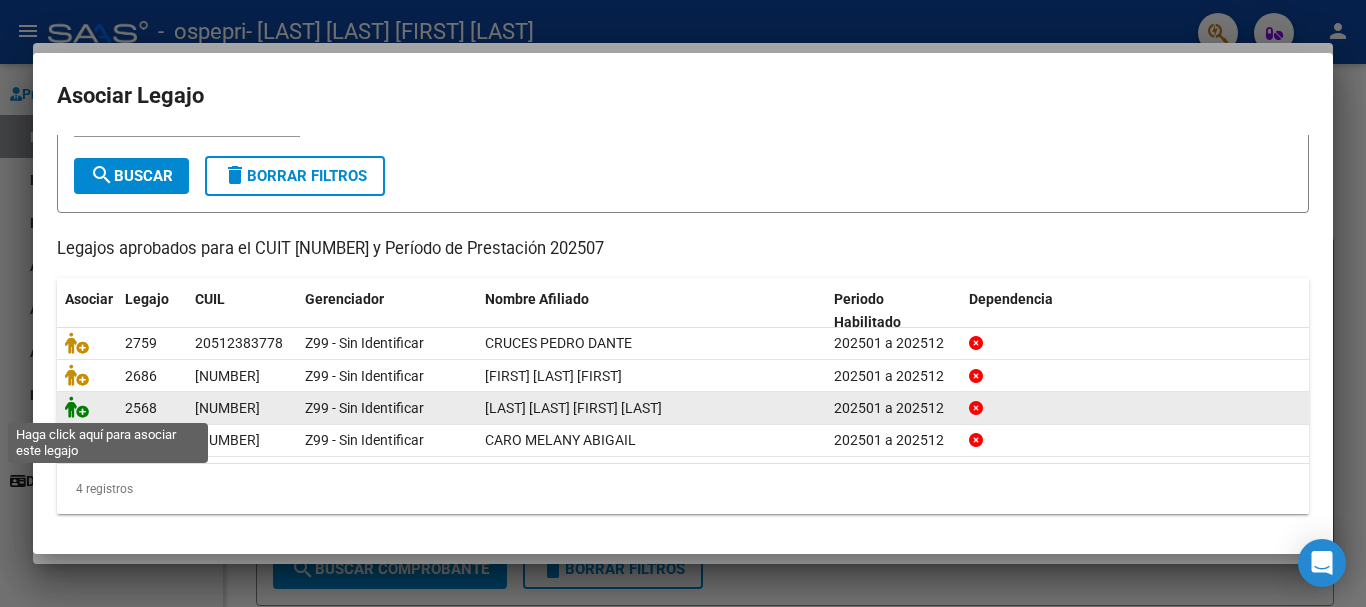 click 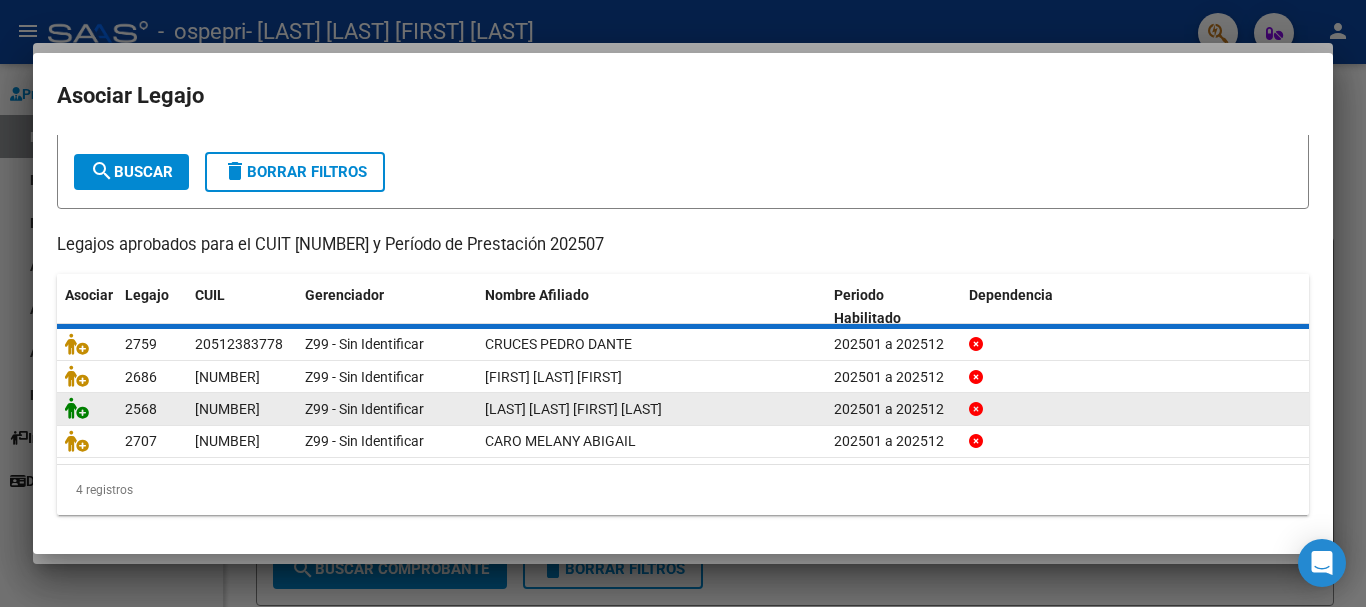 scroll, scrollTop: 0, scrollLeft: 0, axis: both 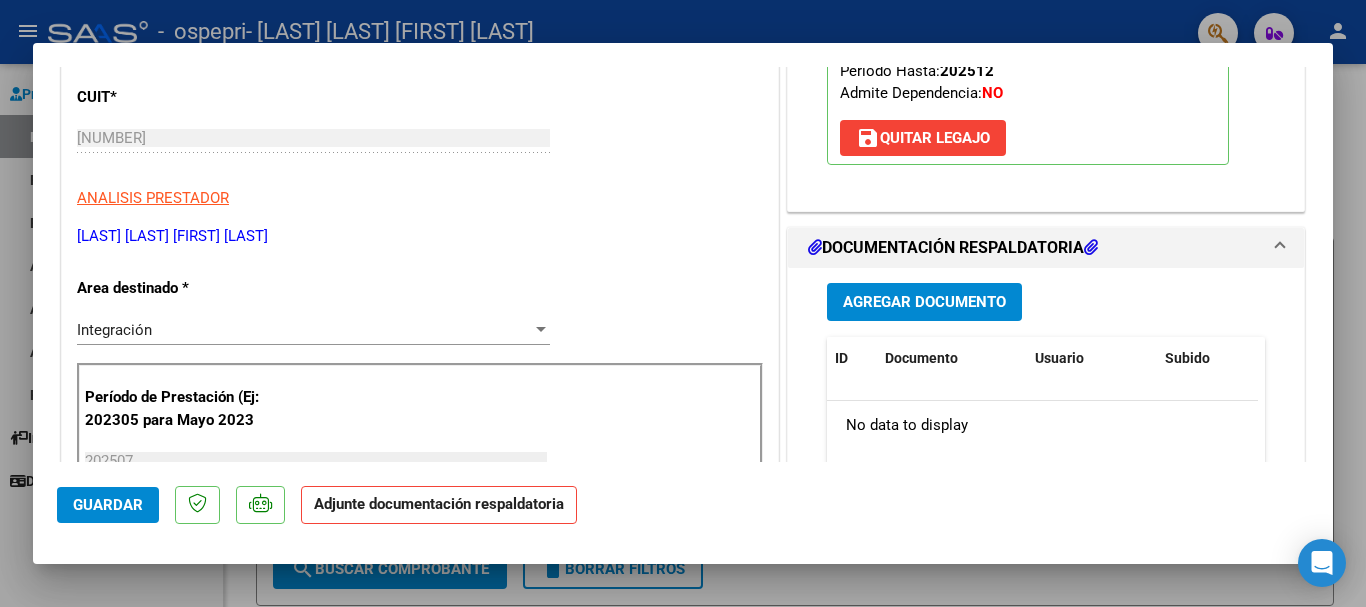 click on "Agregar Documento" at bounding box center (924, 303) 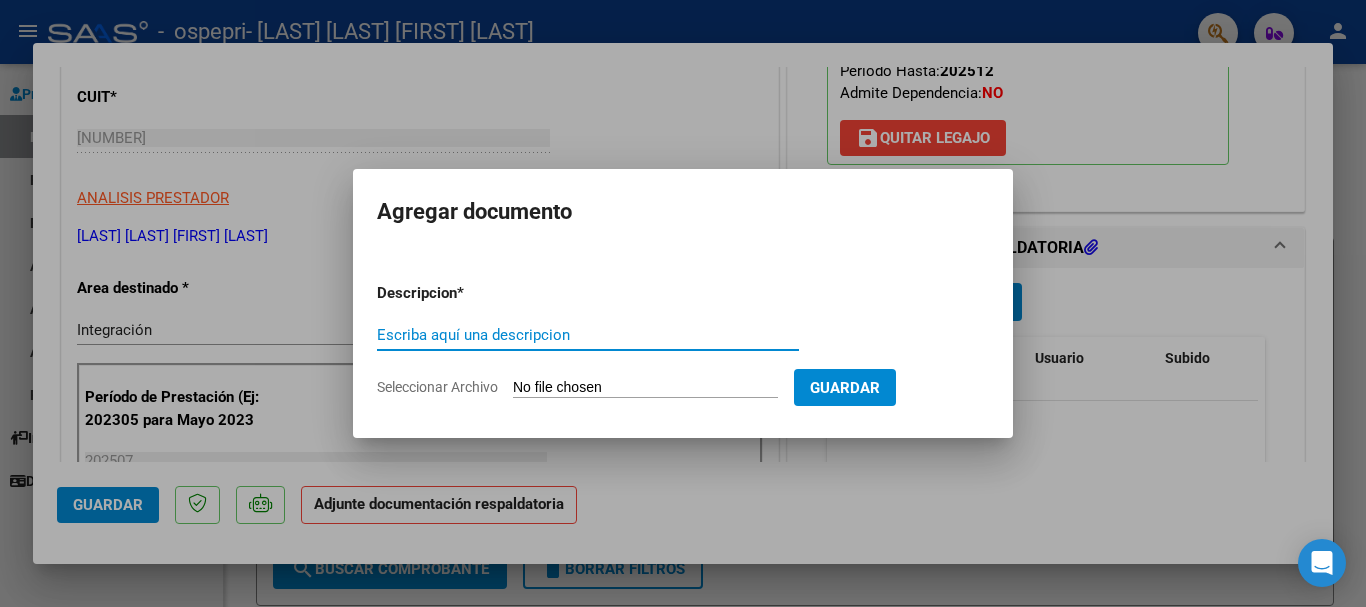 click on "Escriba aquí una descripcion" at bounding box center [588, 335] 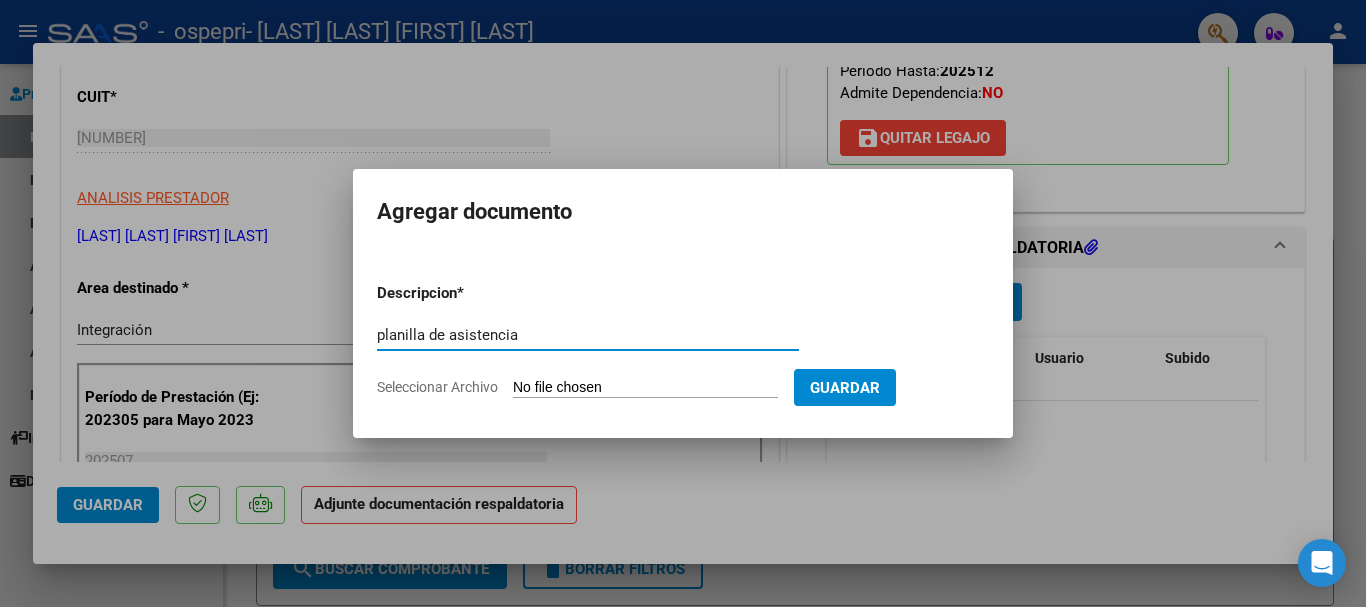 type on "planilla de asistencia" 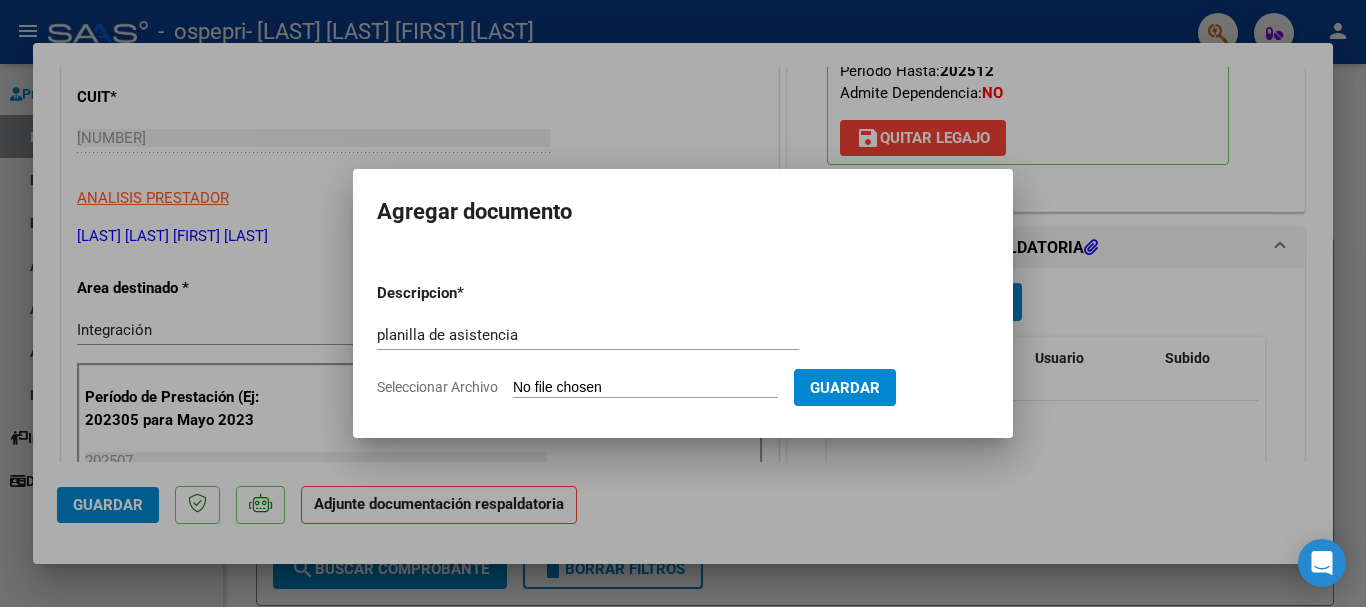click on "Seleccionar Archivo" at bounding box center (645, 388) 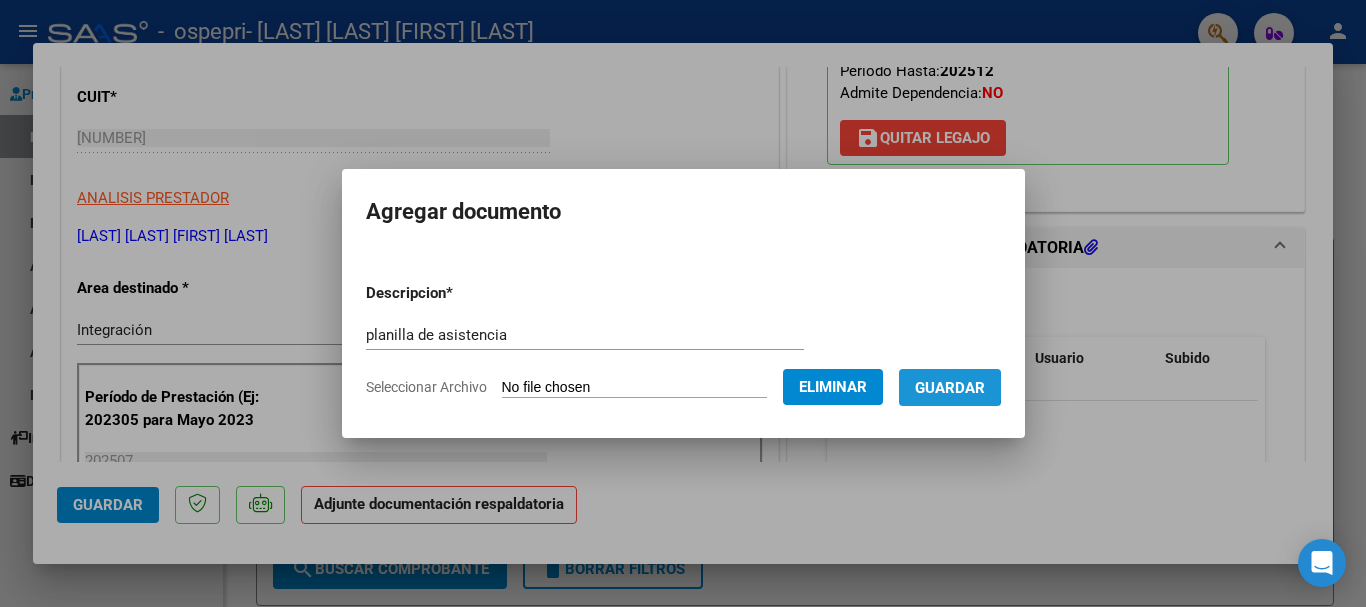 click on "Guardar" at bounding box center (950, 388) 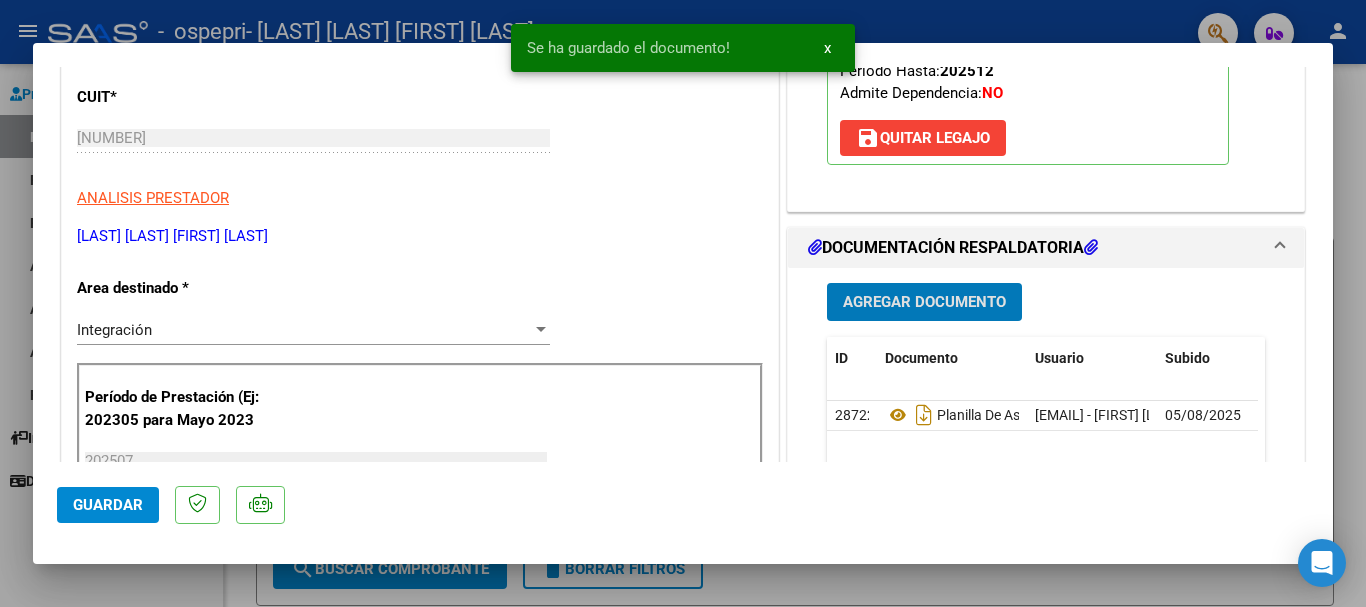 click at bounding box center (683, 303) 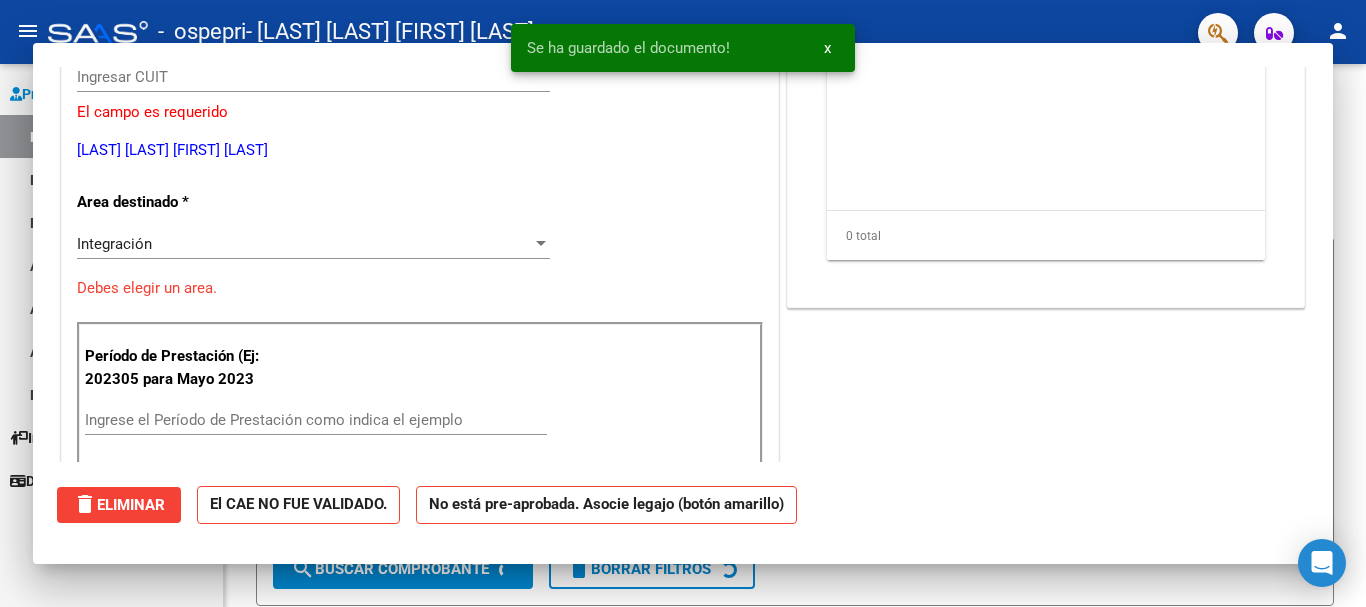 scroll, scrollTop: 0, scrollLeft: 0, axis: both 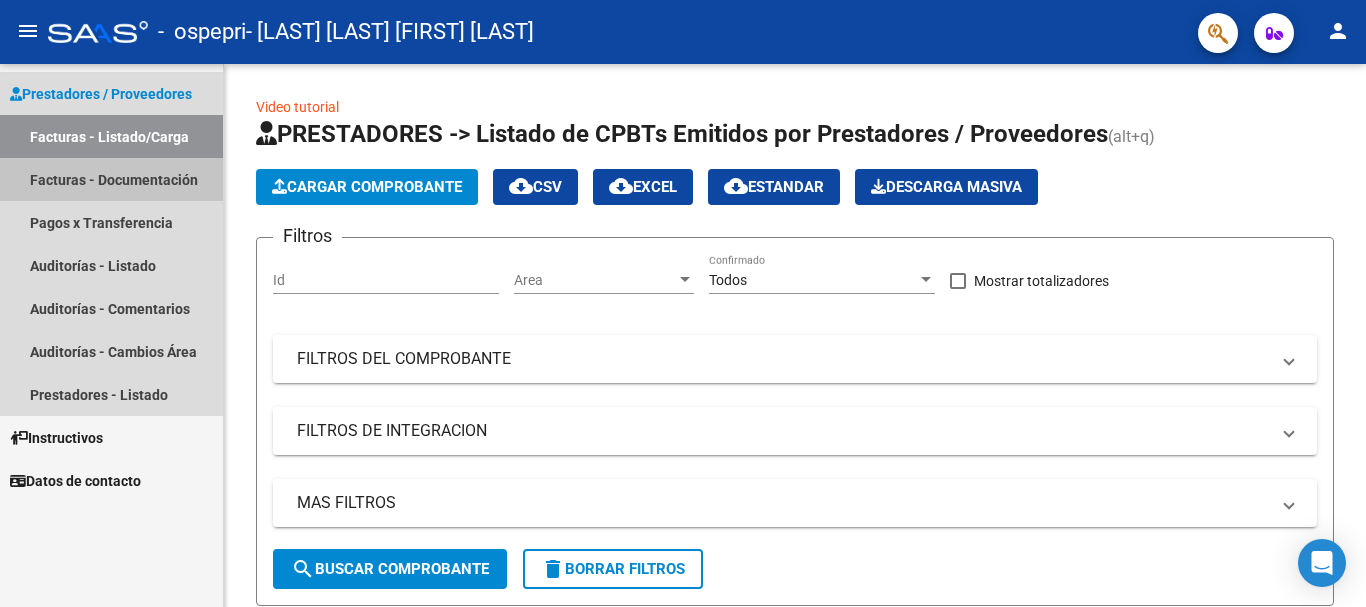 click on "Facturas - Documentación" at bounding box center [111, 179] 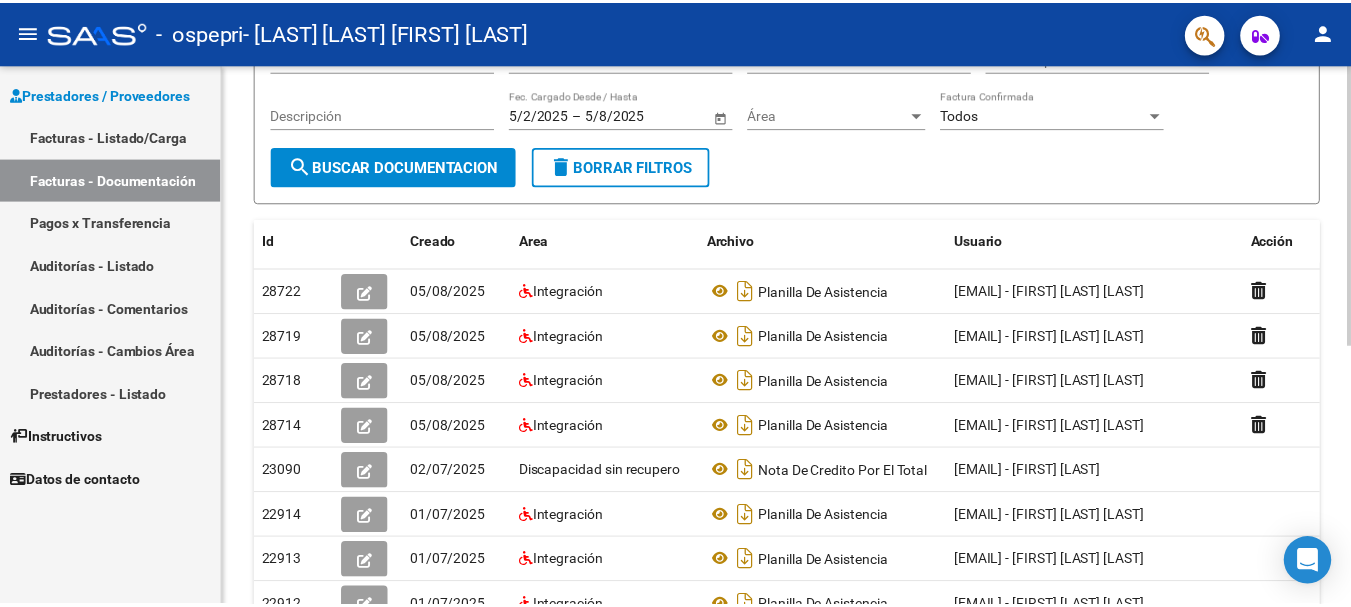 scroll, scrollTop: 0, scrollLeft: 0, axis: both 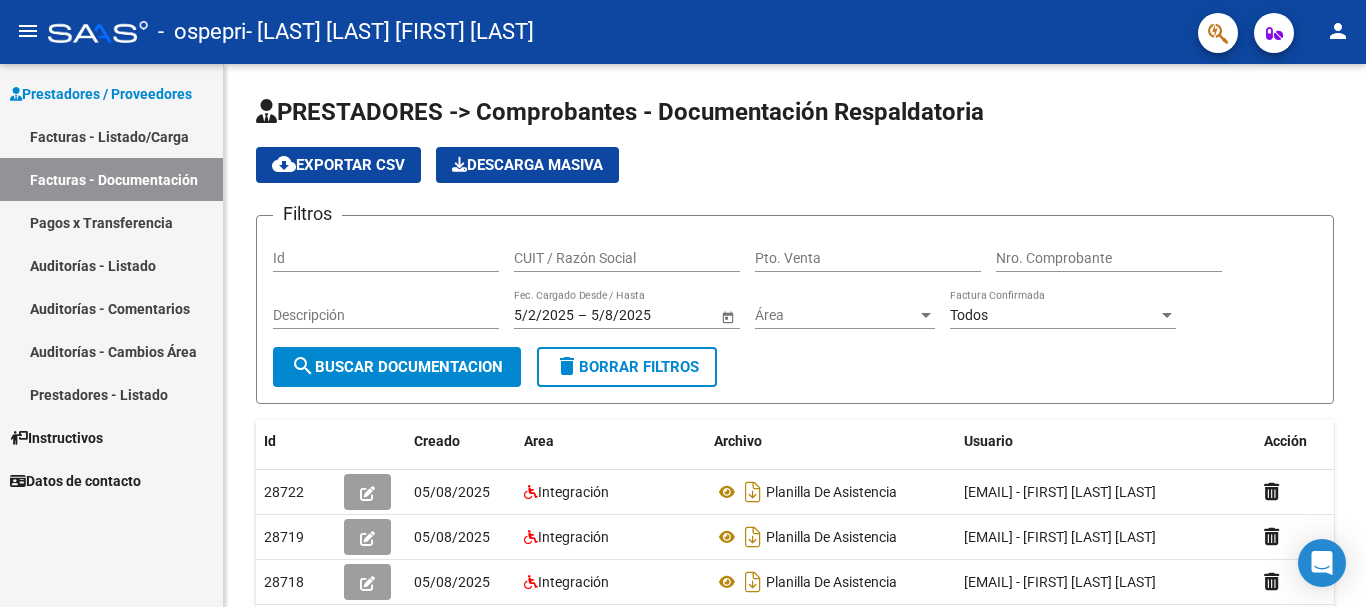 click on "person" 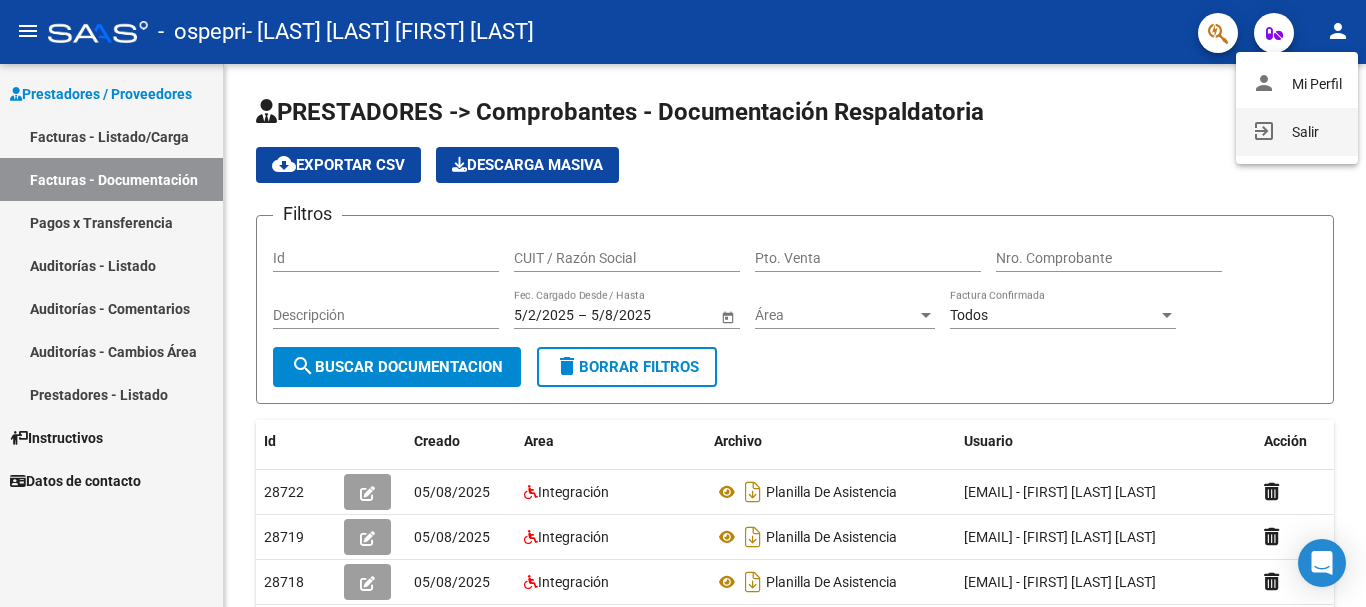 click on "exit_to_app  Salir" at bounding box center [1297, 132] 